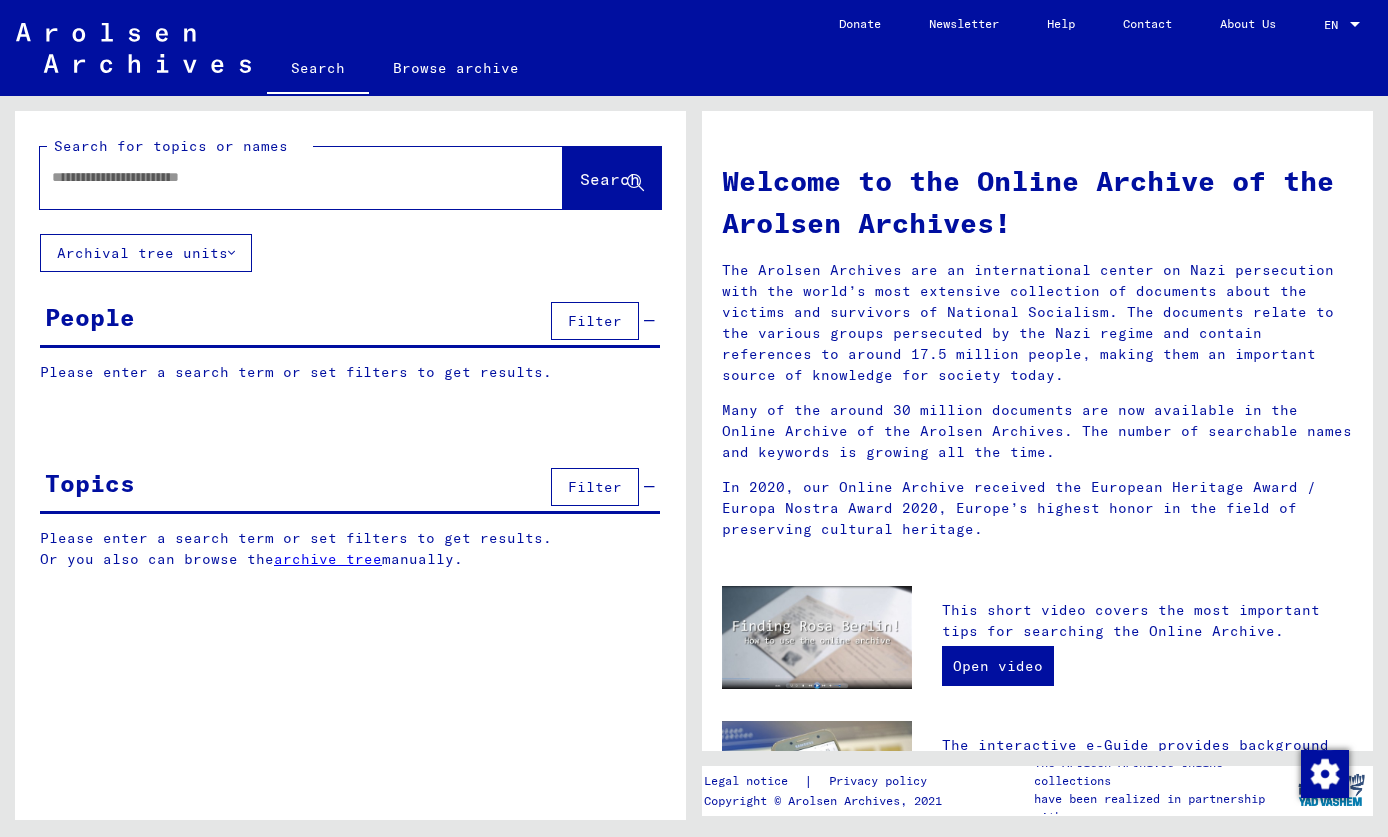 scroll, scrollTop: 0, scrollLeft: 0, axis: both 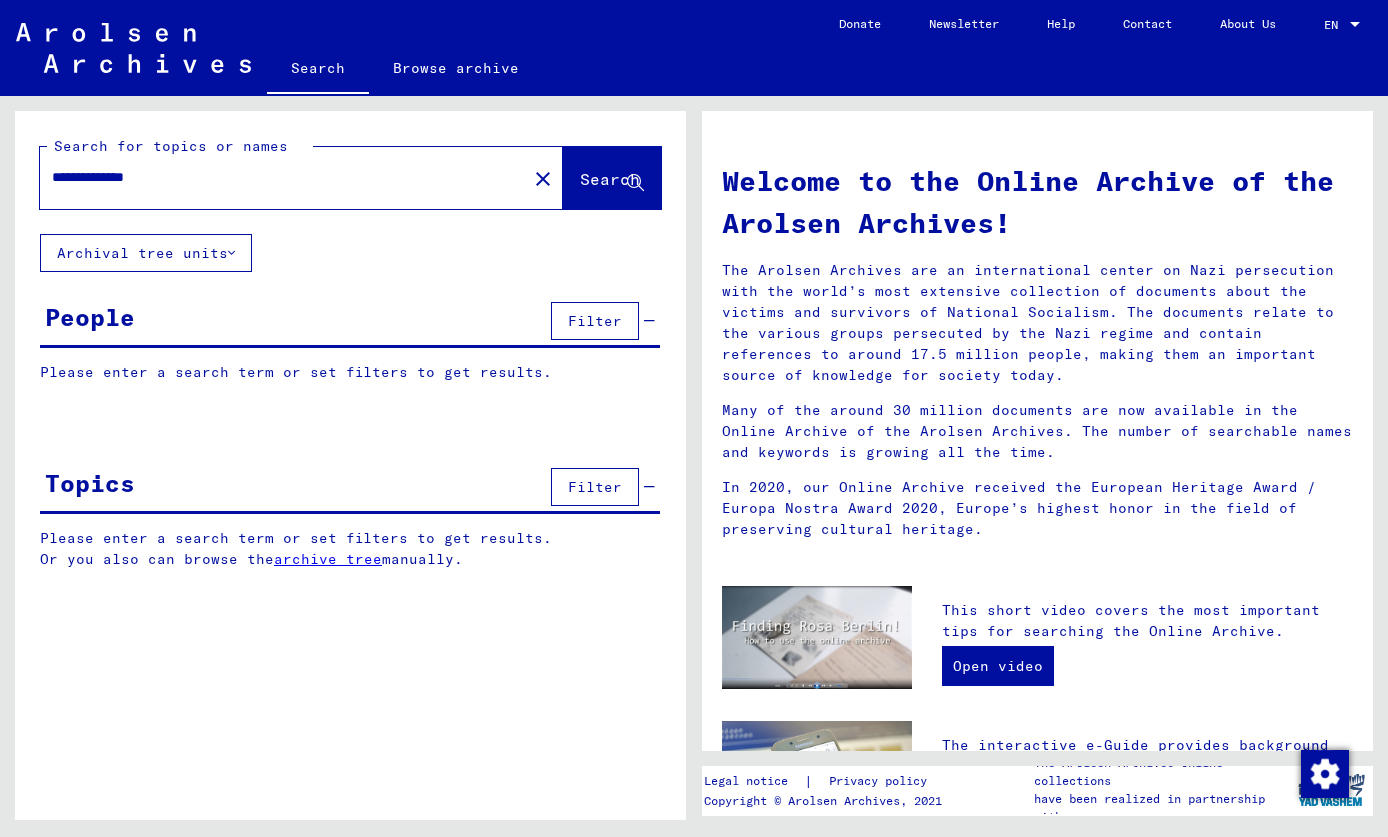 type on "**********" 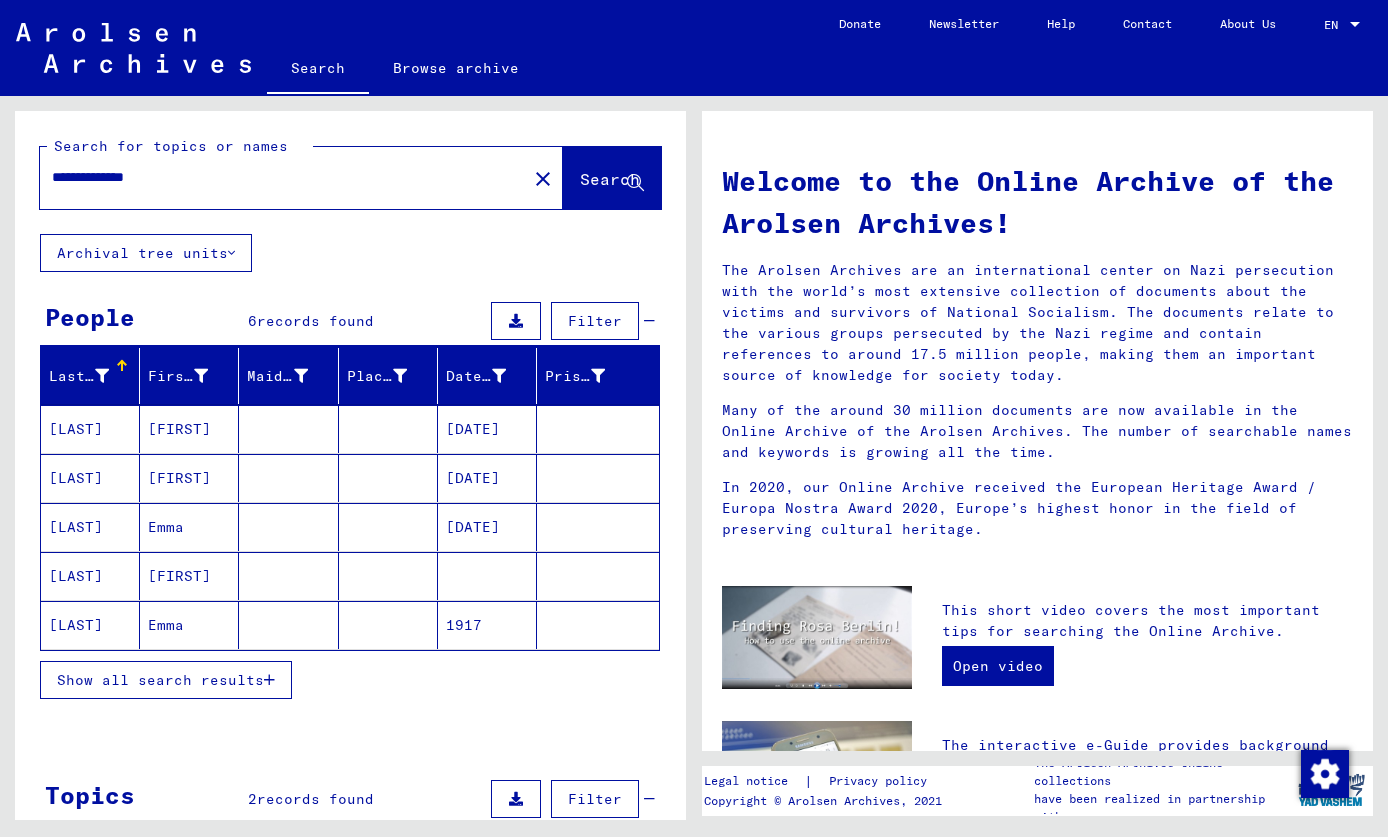 click on "[LAST]" at bounding box center [90, 429] 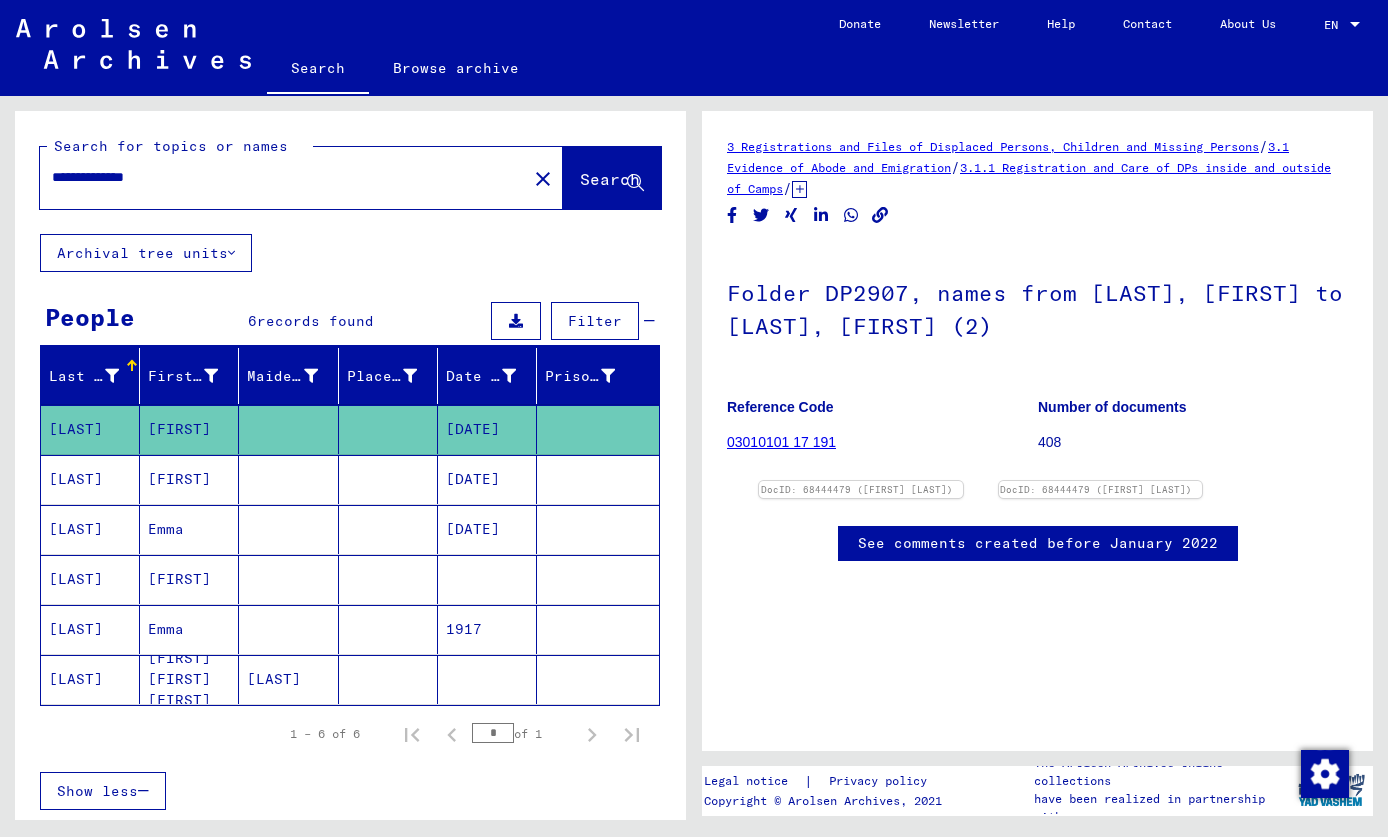scroll, scrollTop: 0, scrollLeft: 0, axis: both 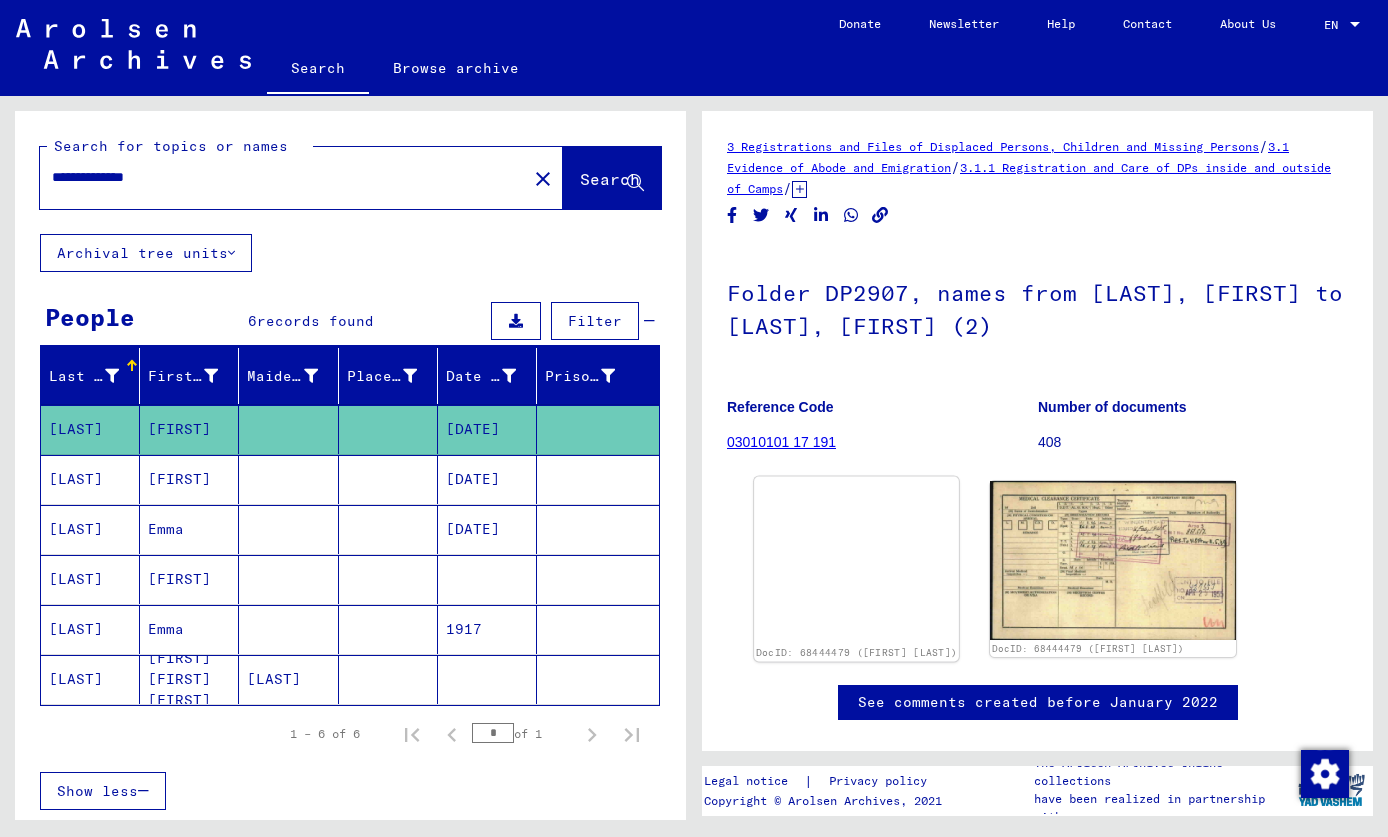 click at bounding box center (856, 477) 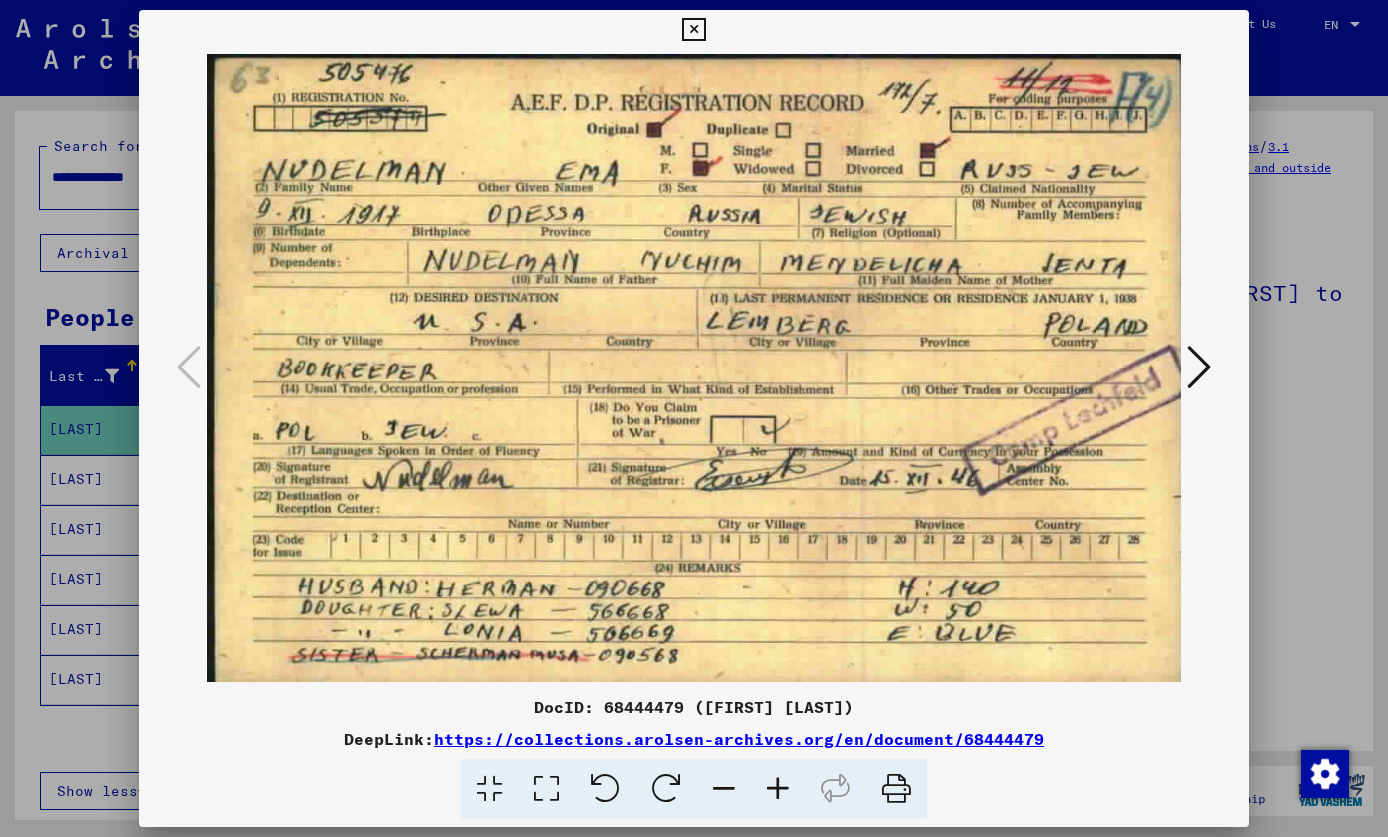 click at bounding box center (1199, 367) 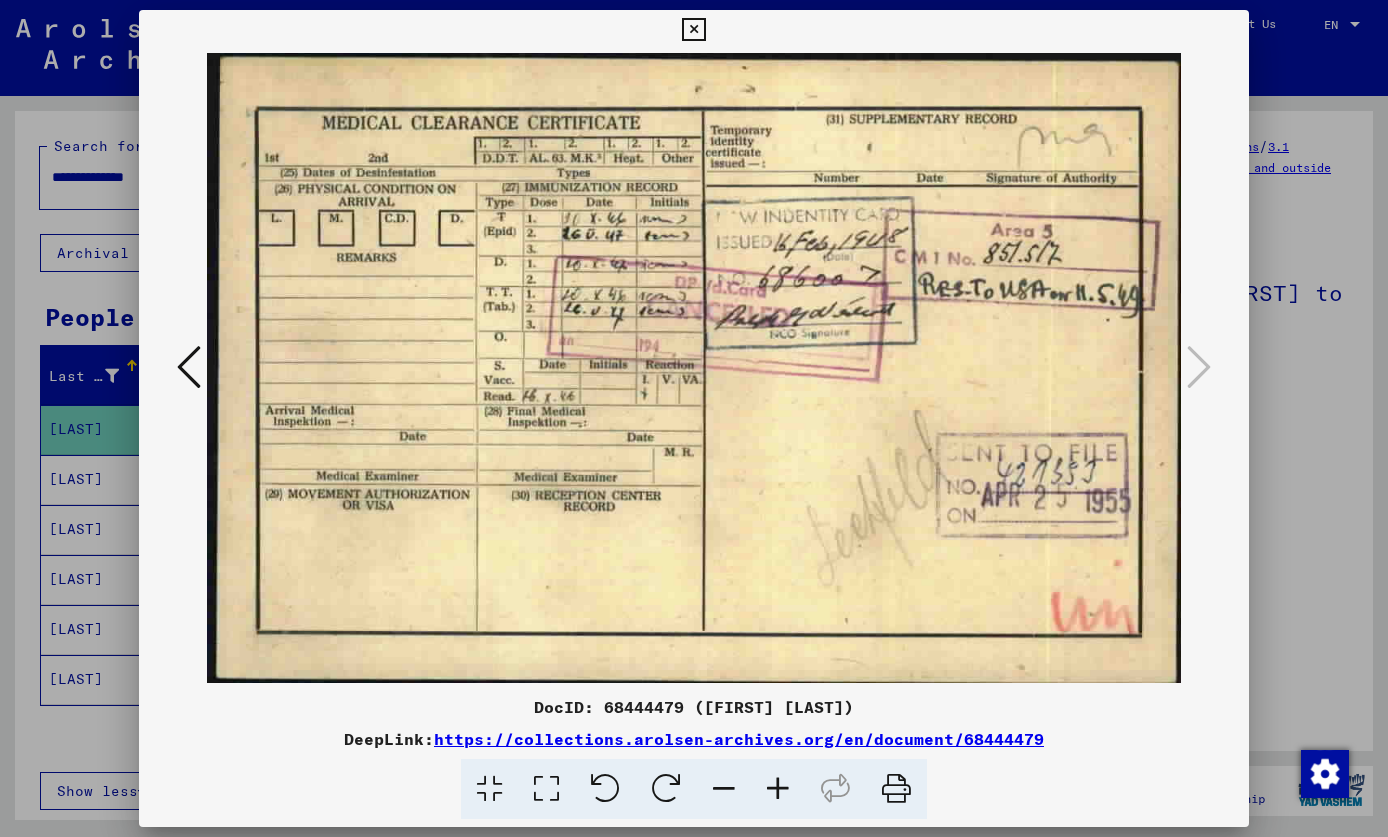 click at bounding box center [693, 30] 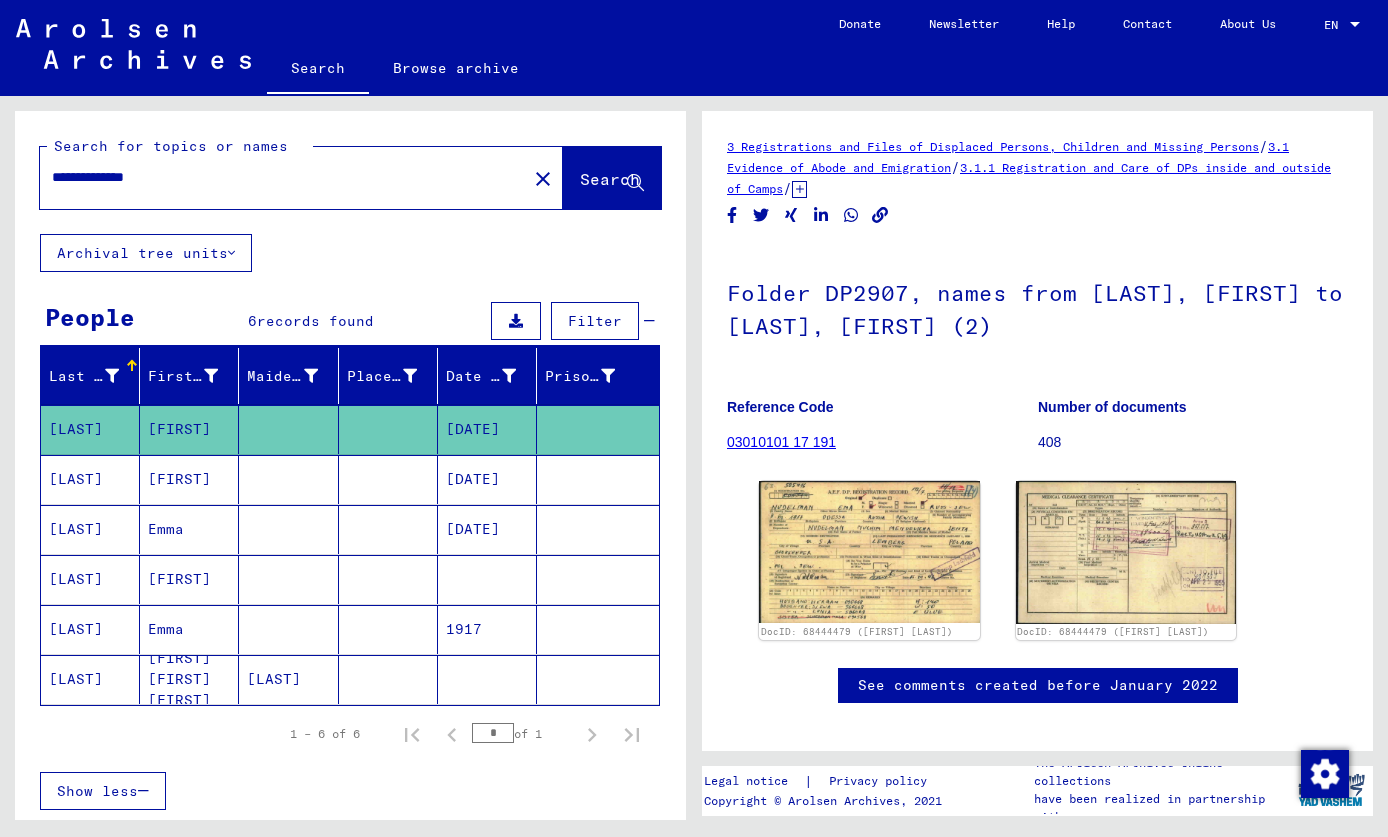 click on "[FIRST]" at bounding box center [189, 429] 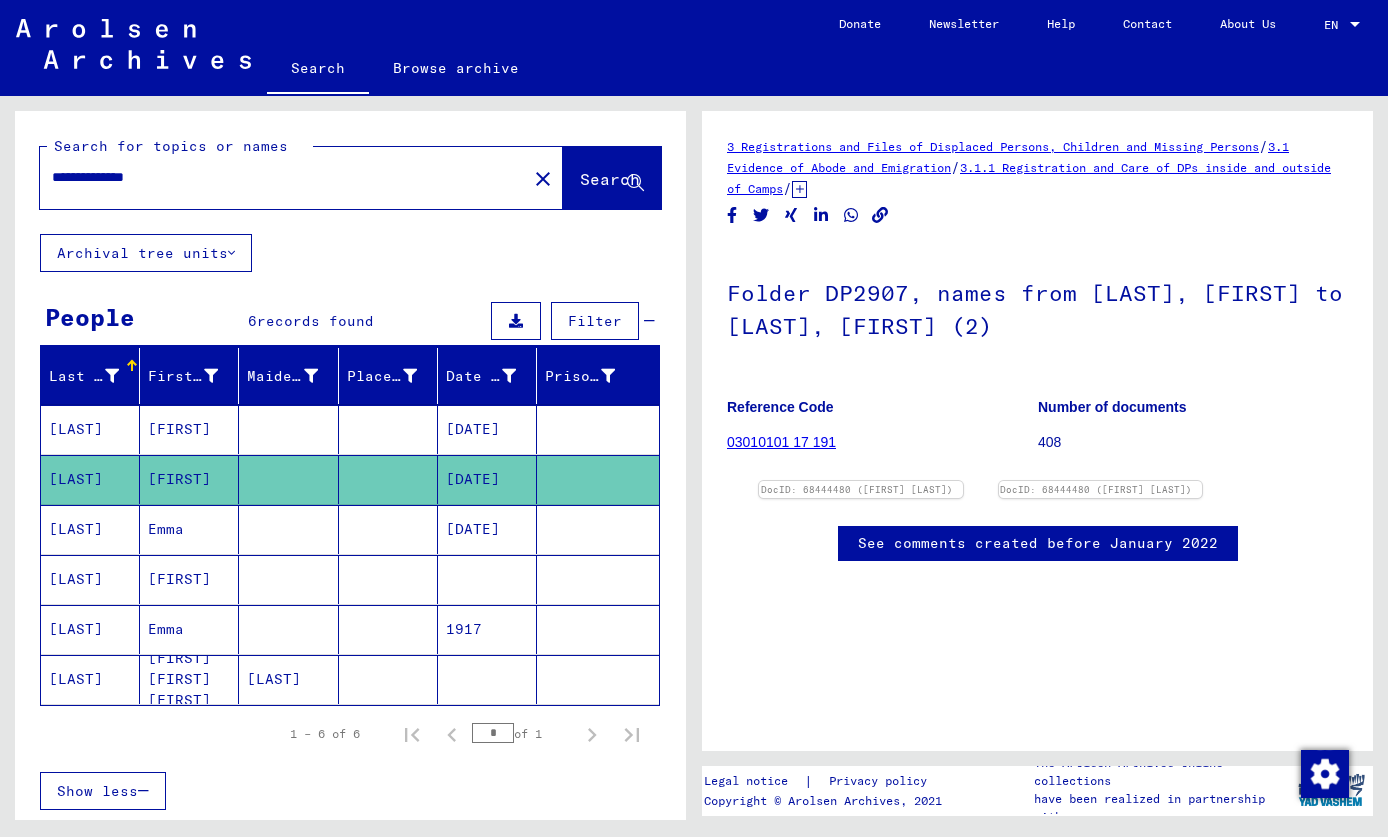 scroll, scrollTop: 0, scrollLeft: 0, axis: both 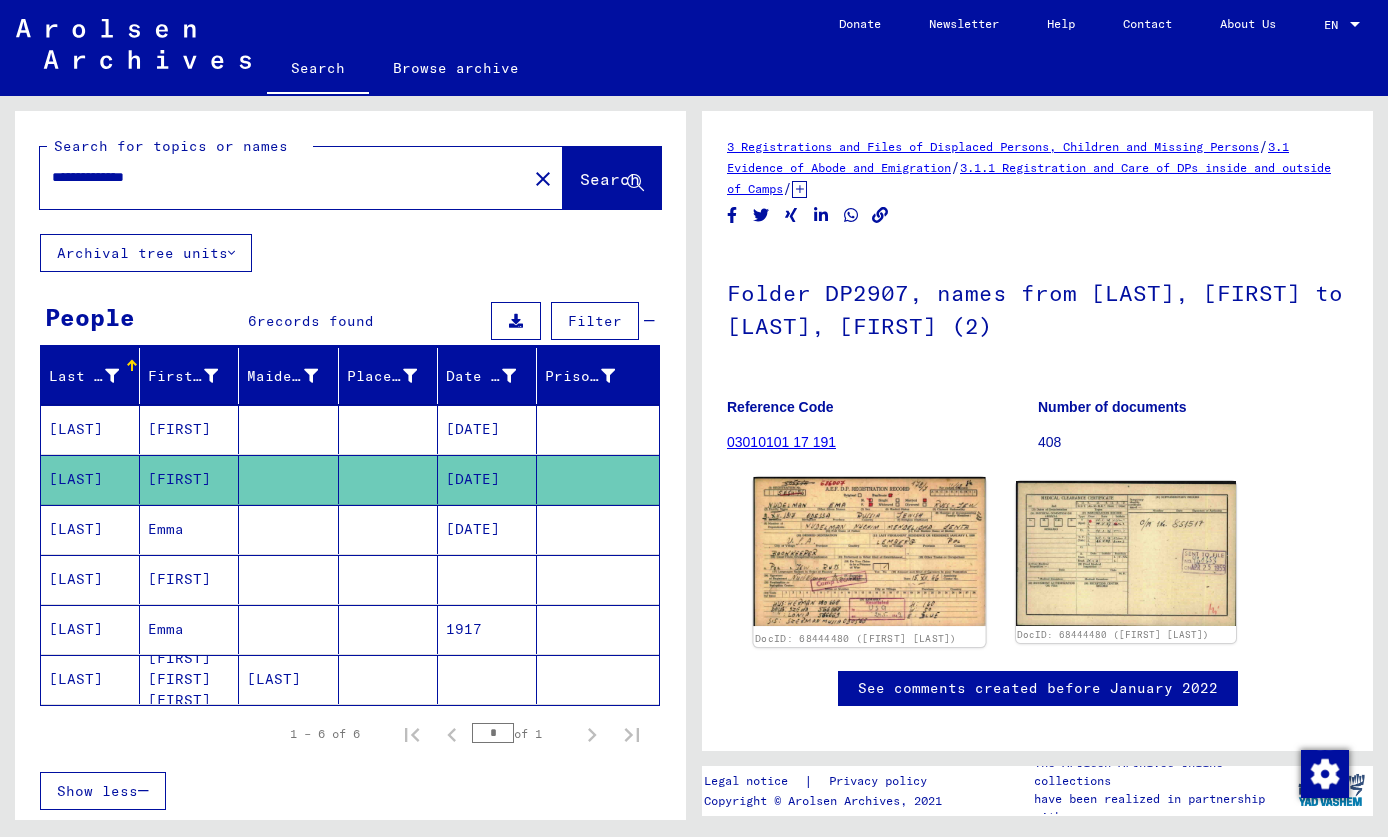 click at bounding box center [869, 551] 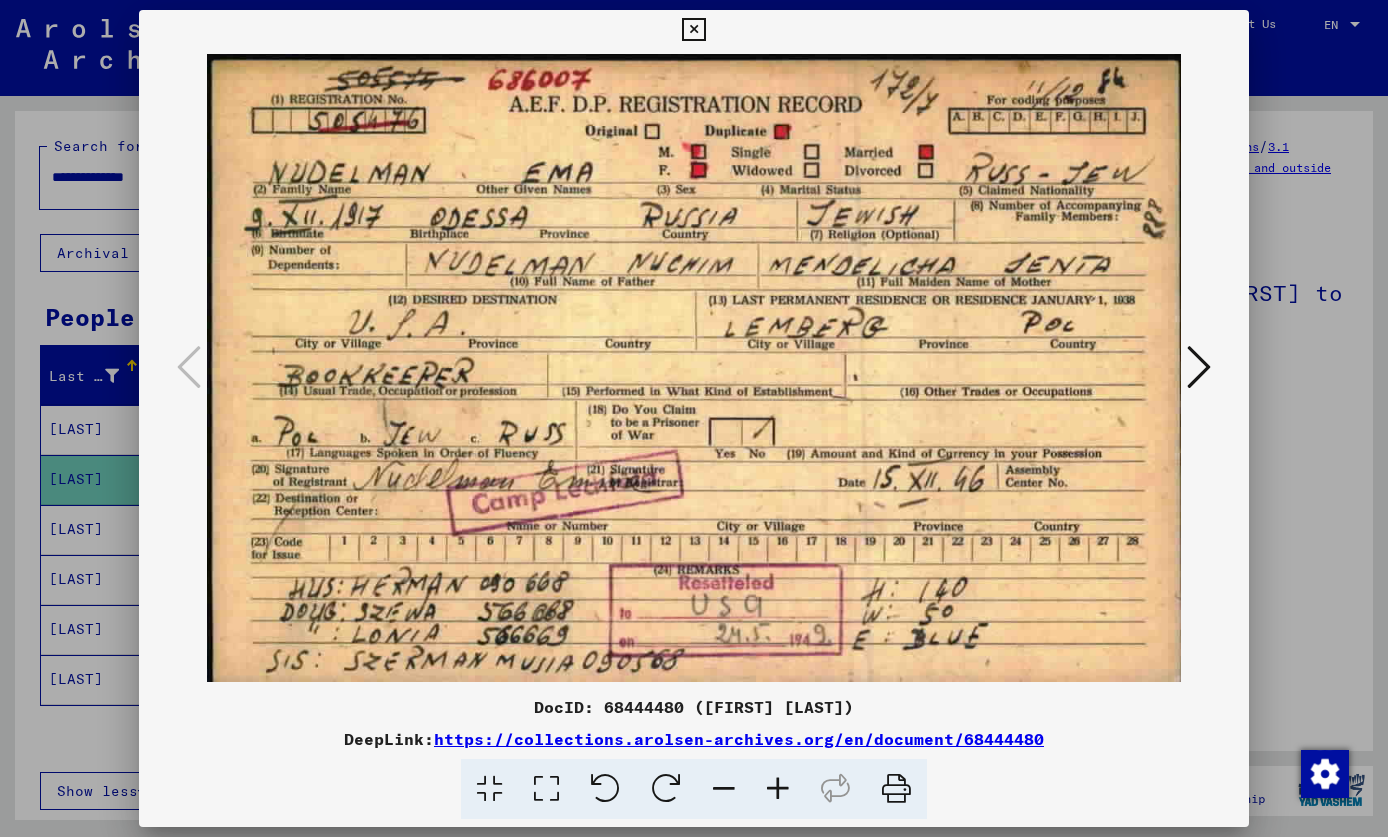 click at bounding box center [1199, 368] 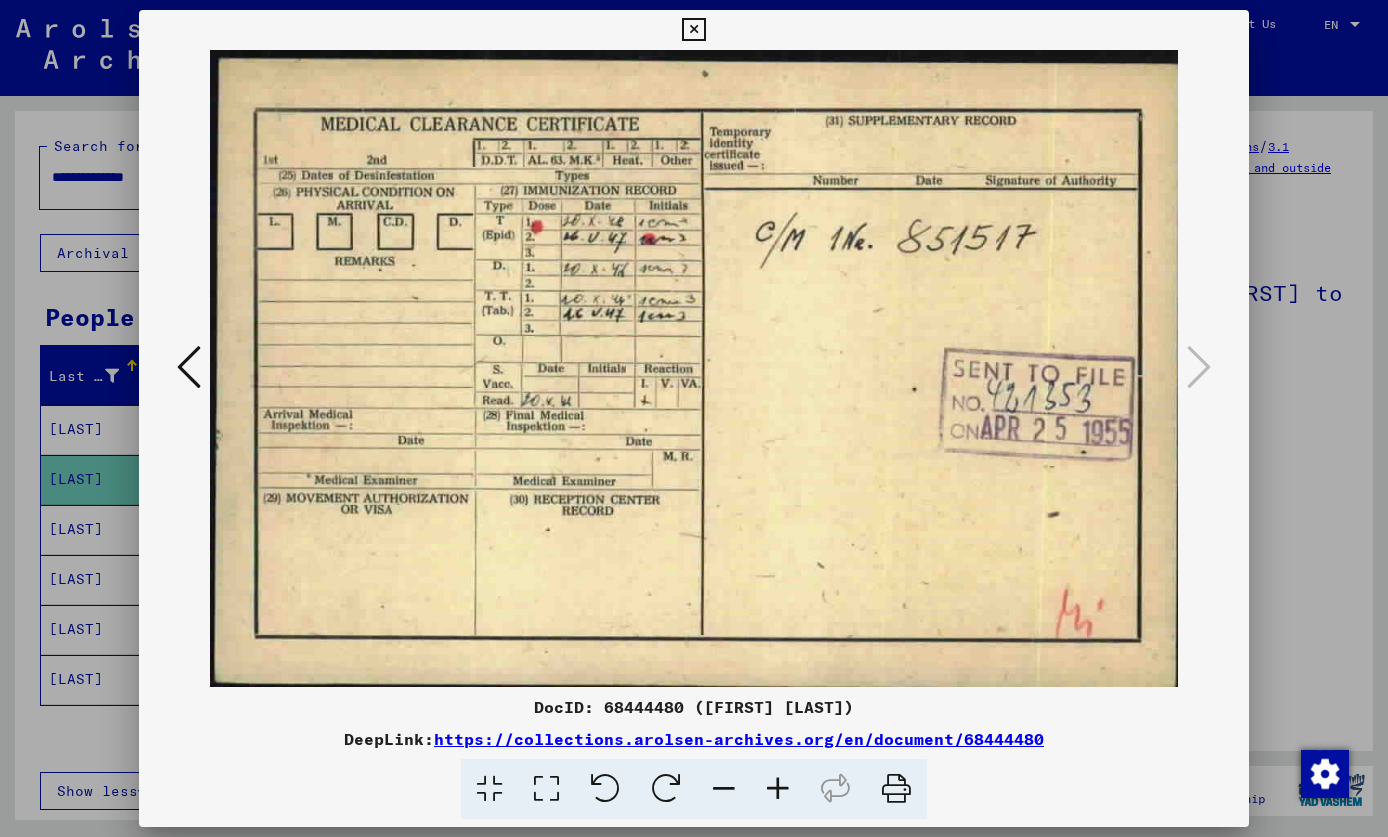 click at bounding box center (694, 418) 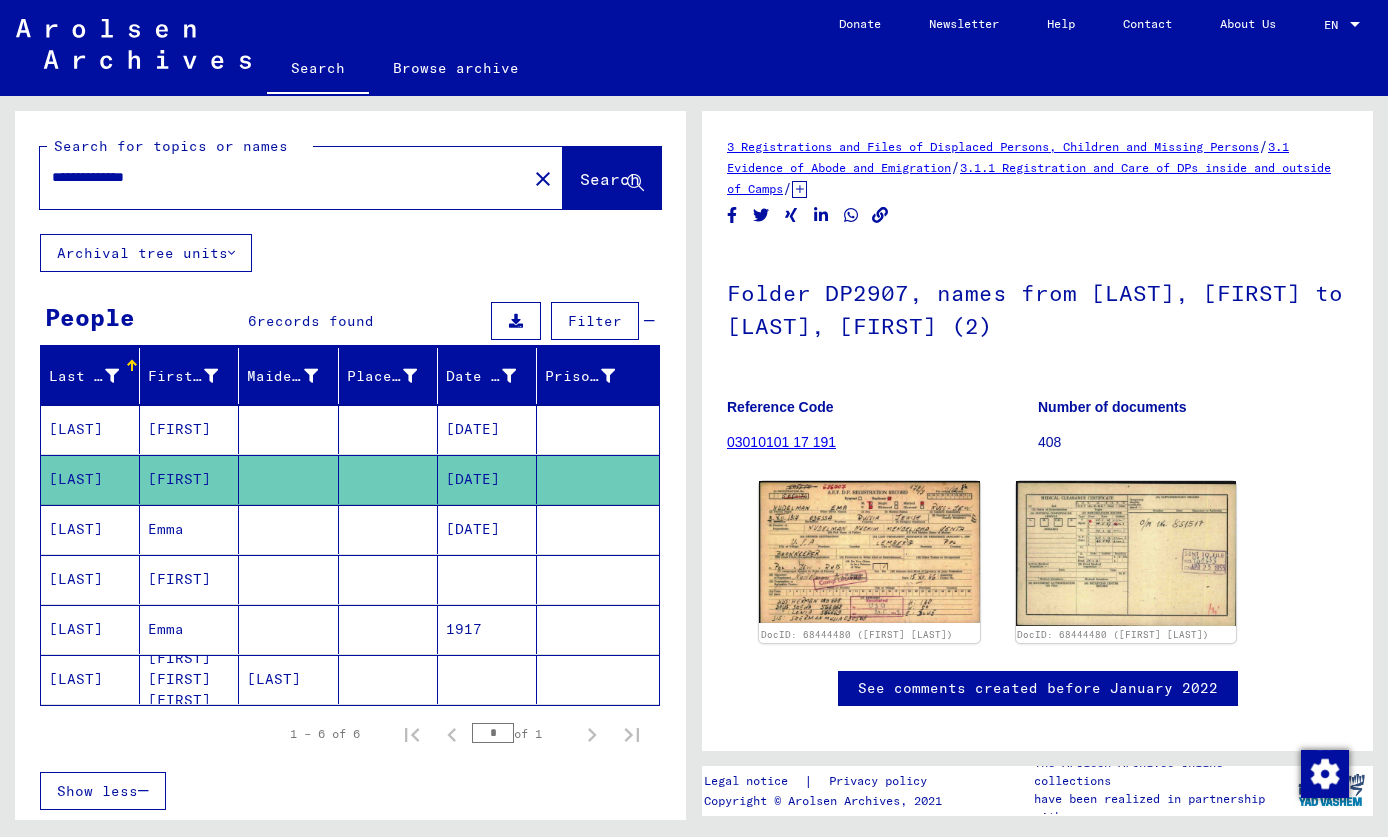 click on "Emma" at bounding box center [189, 429] 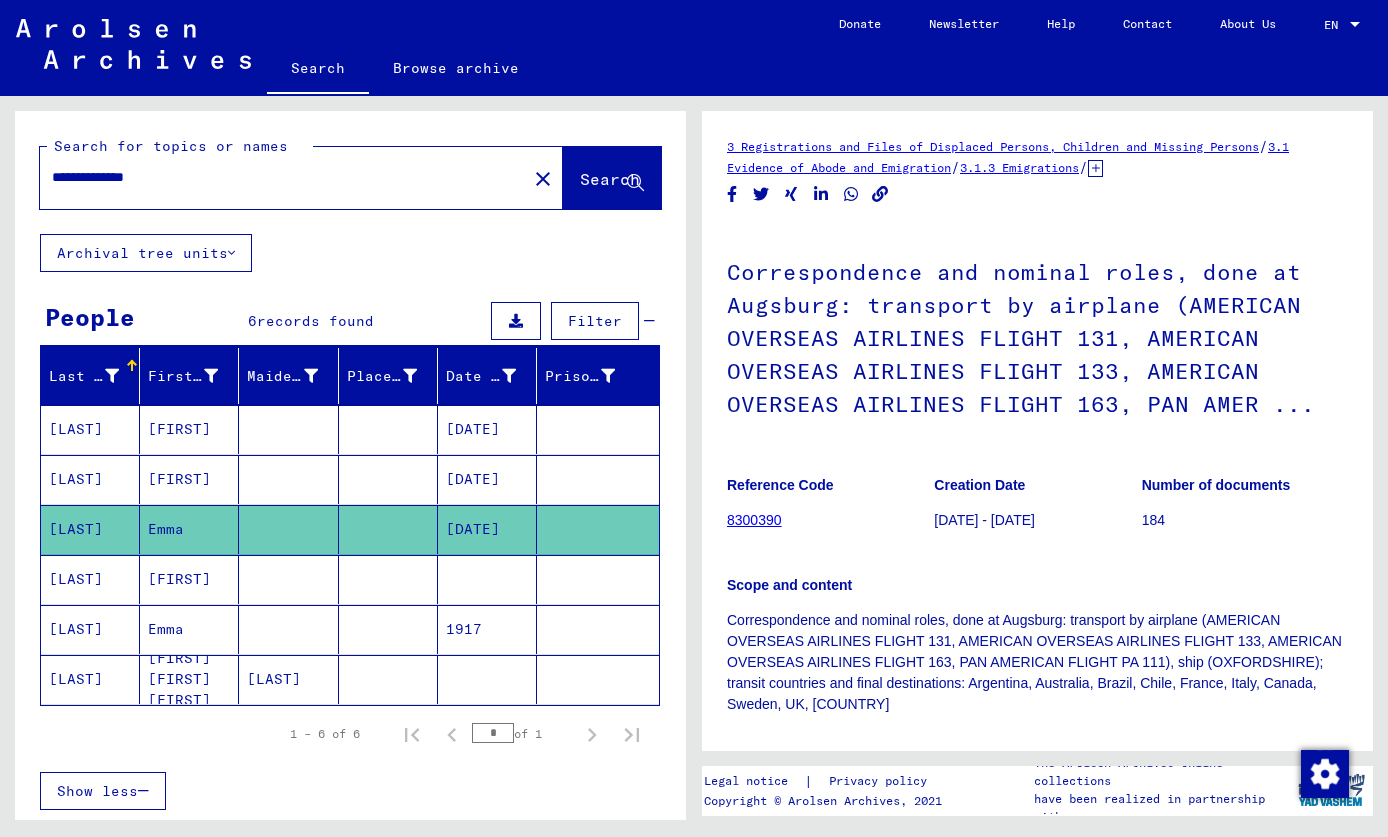 scroll, scrollTop: 0, scrollLeft: 0, axis: both 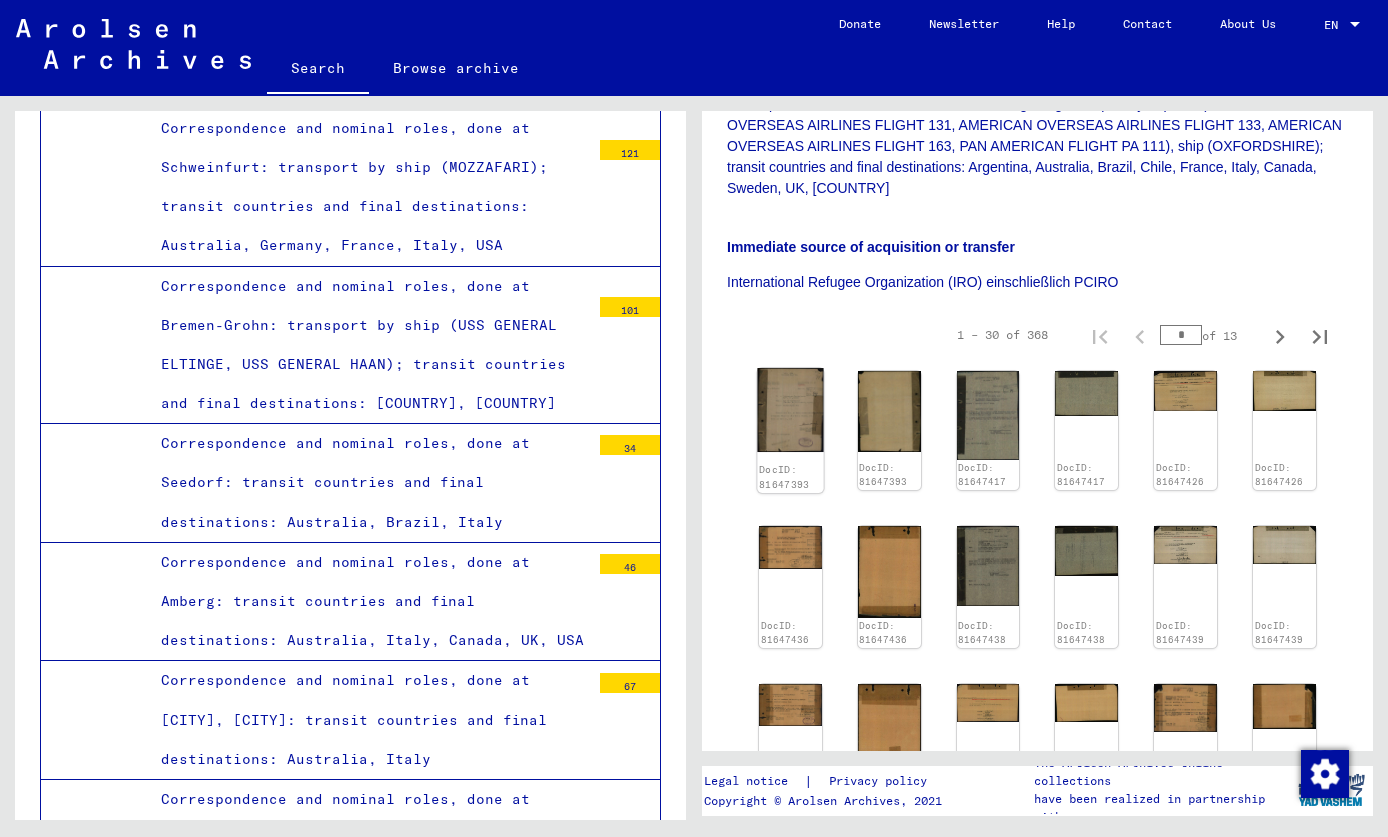 click at bounding box center [790, 410] 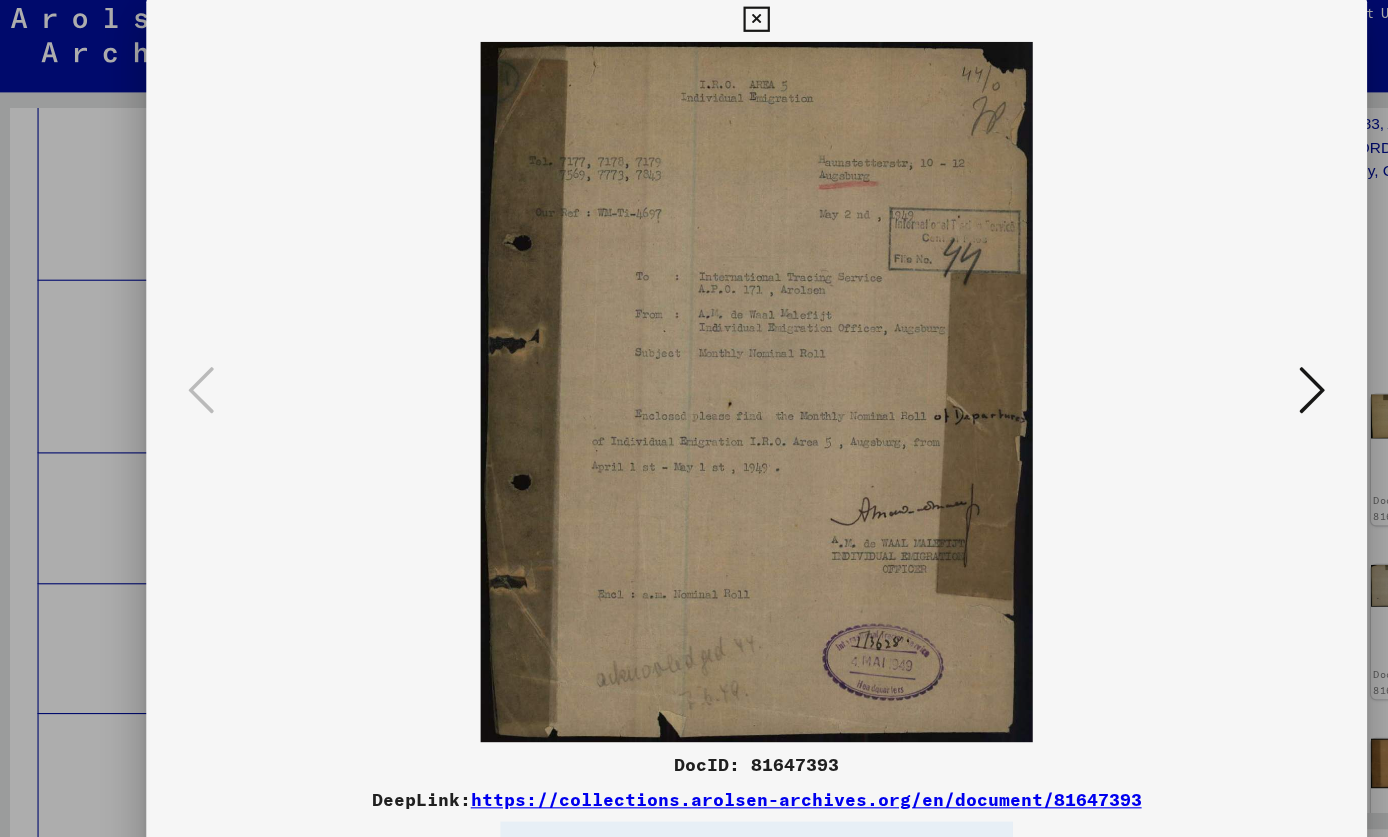click at bounding box center (1199, 368) 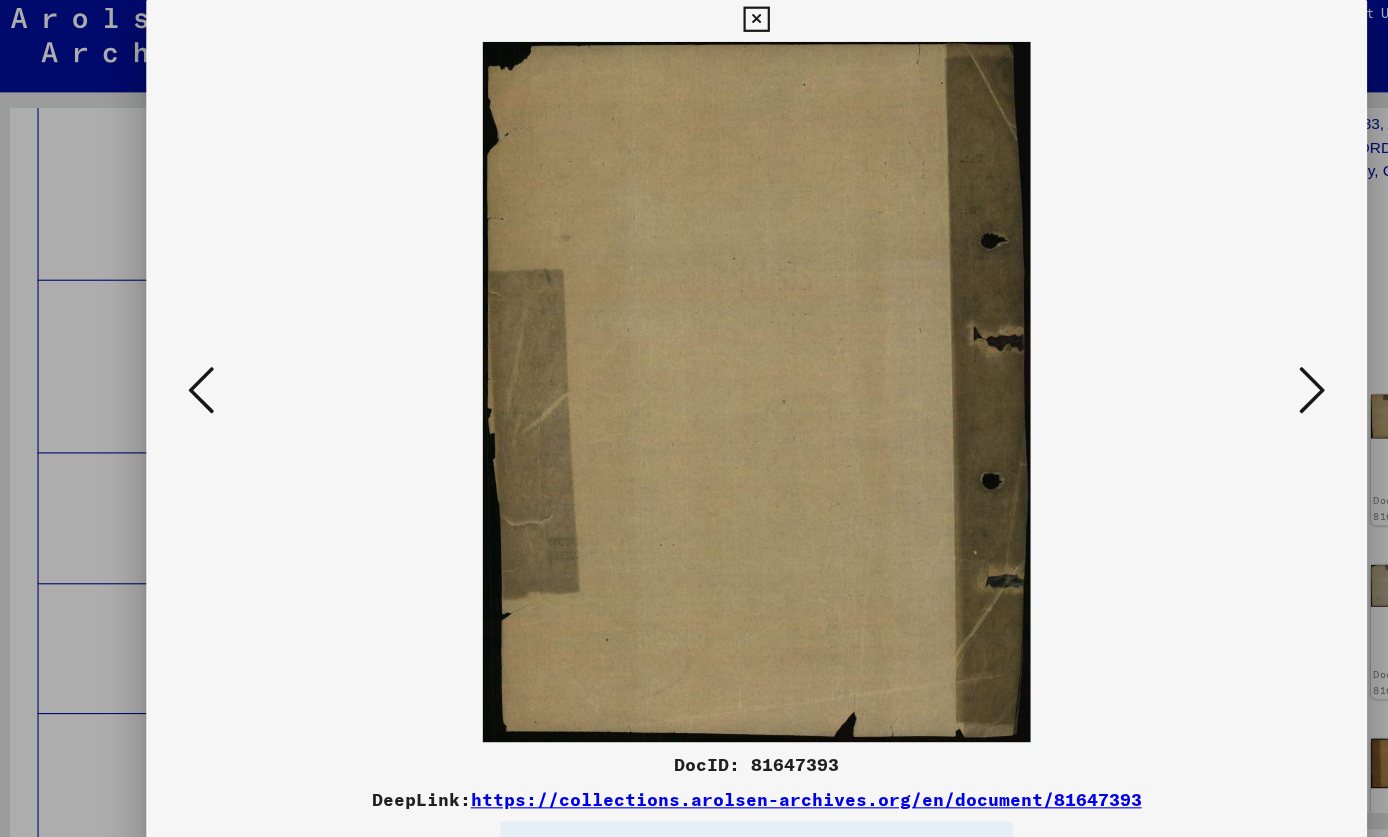 click at bounding box center [1199, 367] 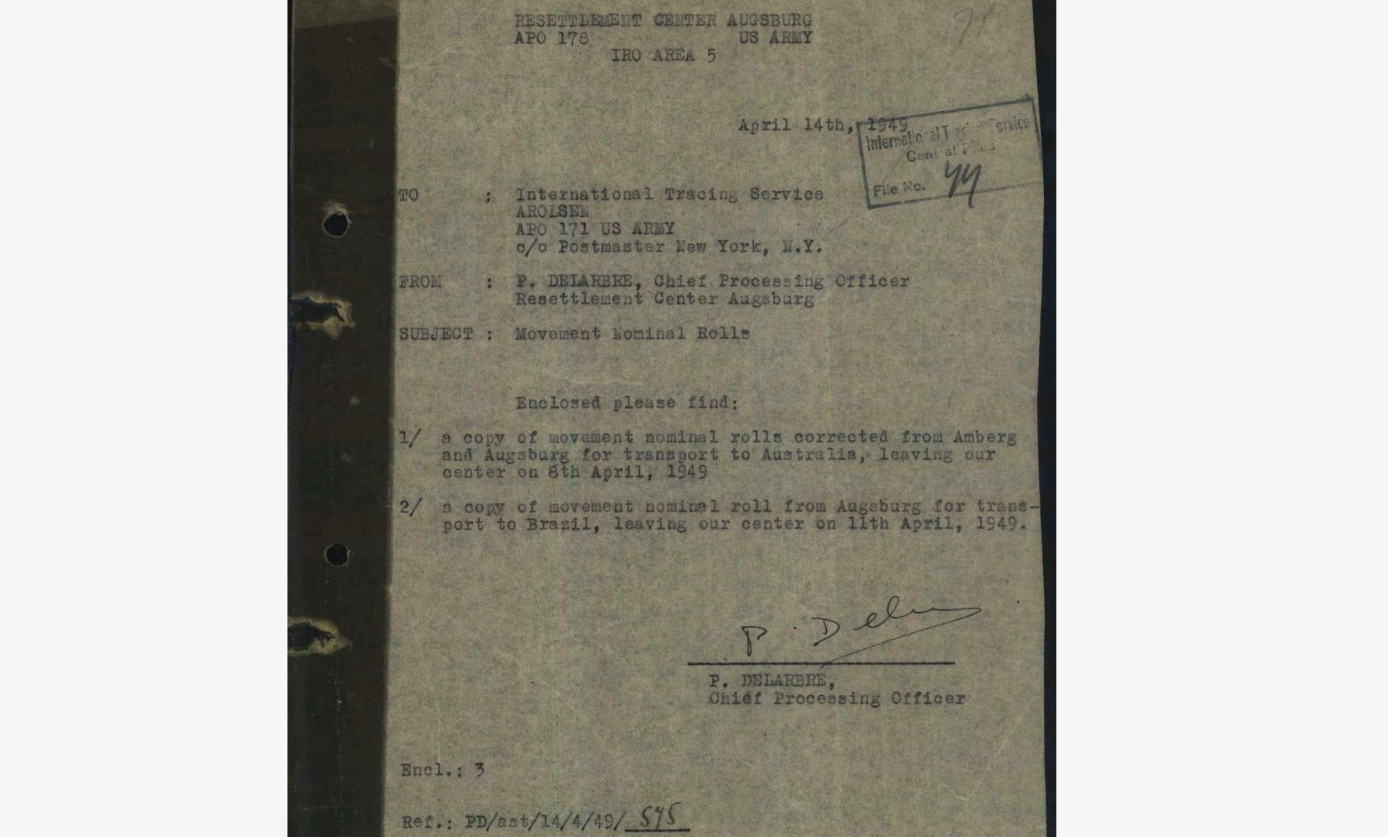 click at bounding box center [694, 368] 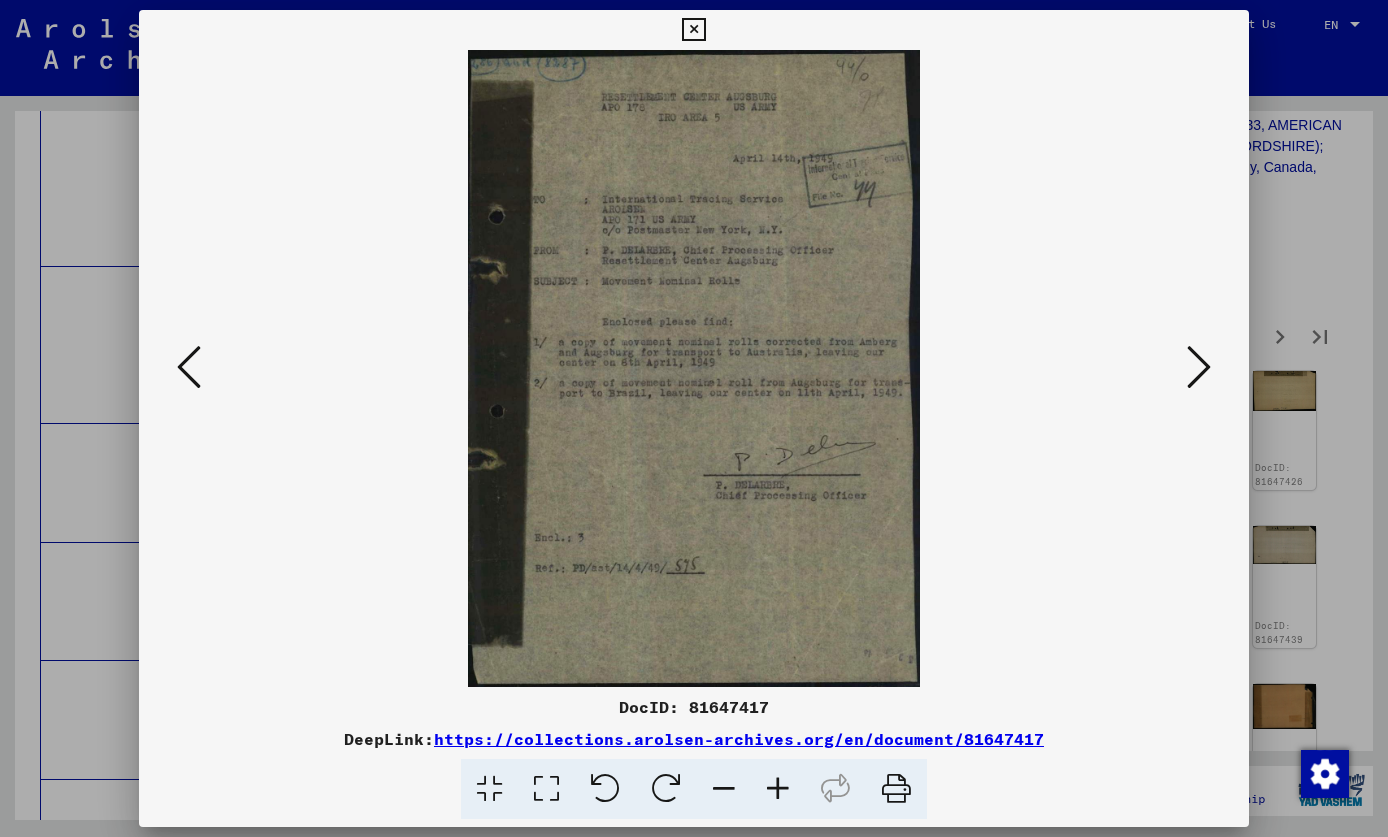 click at bounding box center [694, 368] 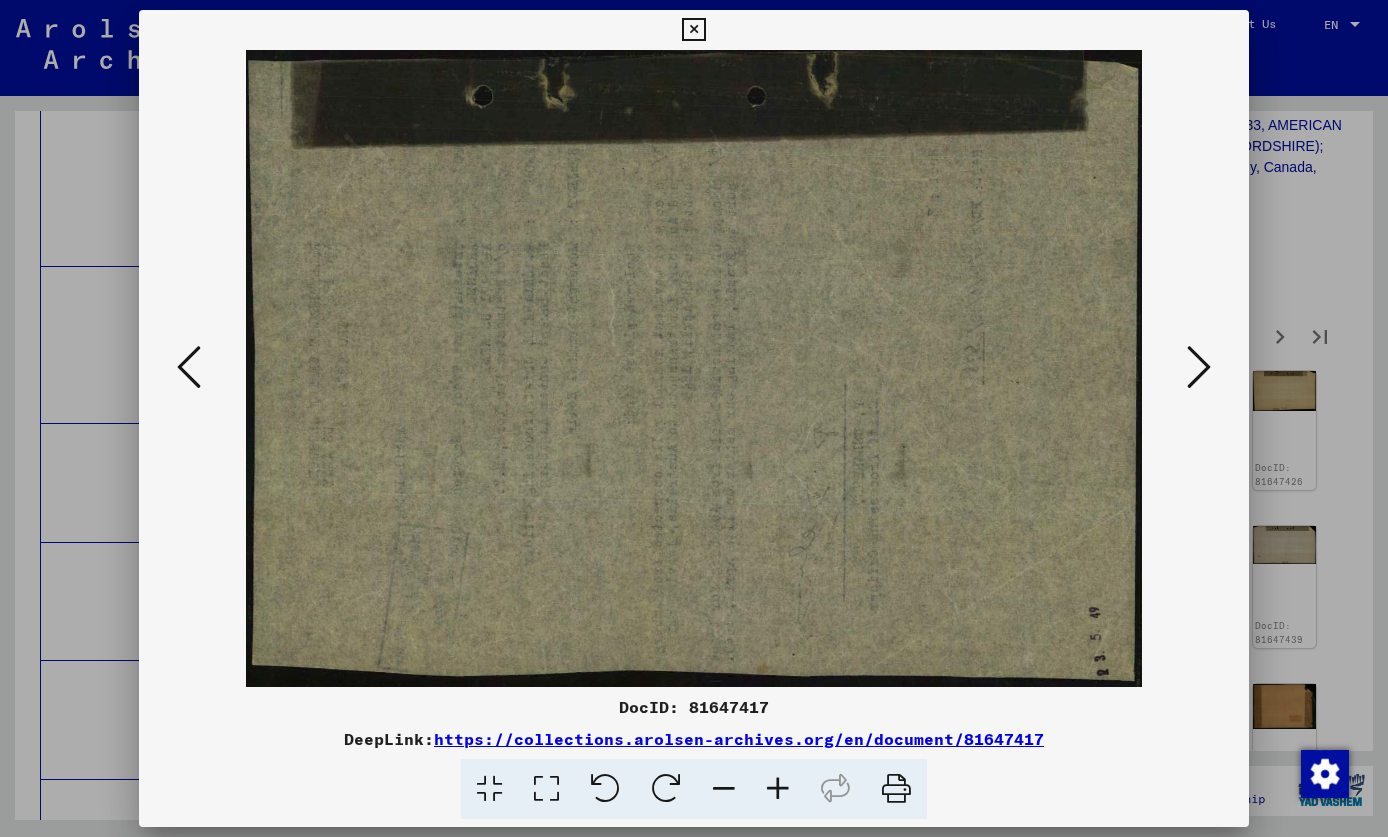 click at bounding box center (1199, 368) 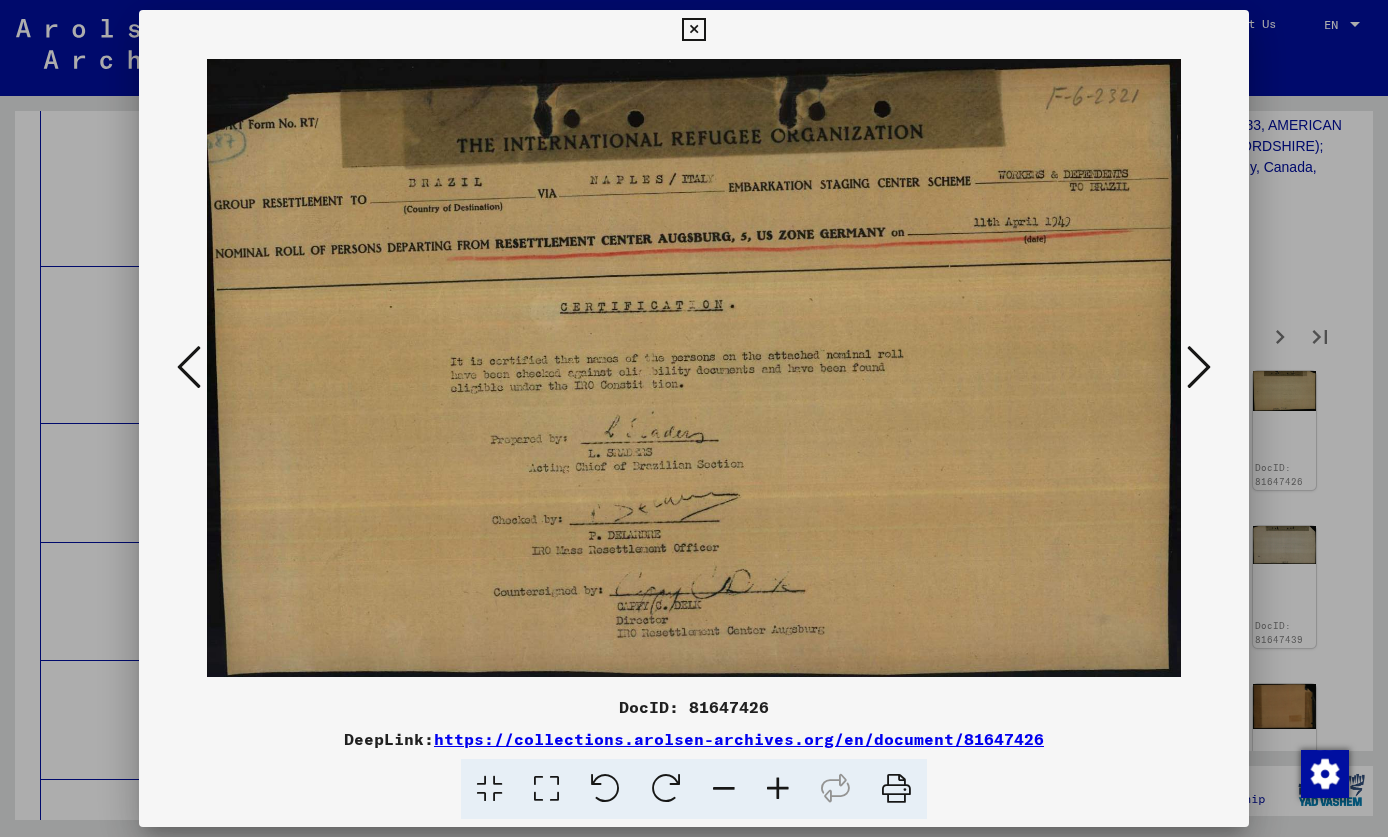 click at bounding box center (1199, 367) 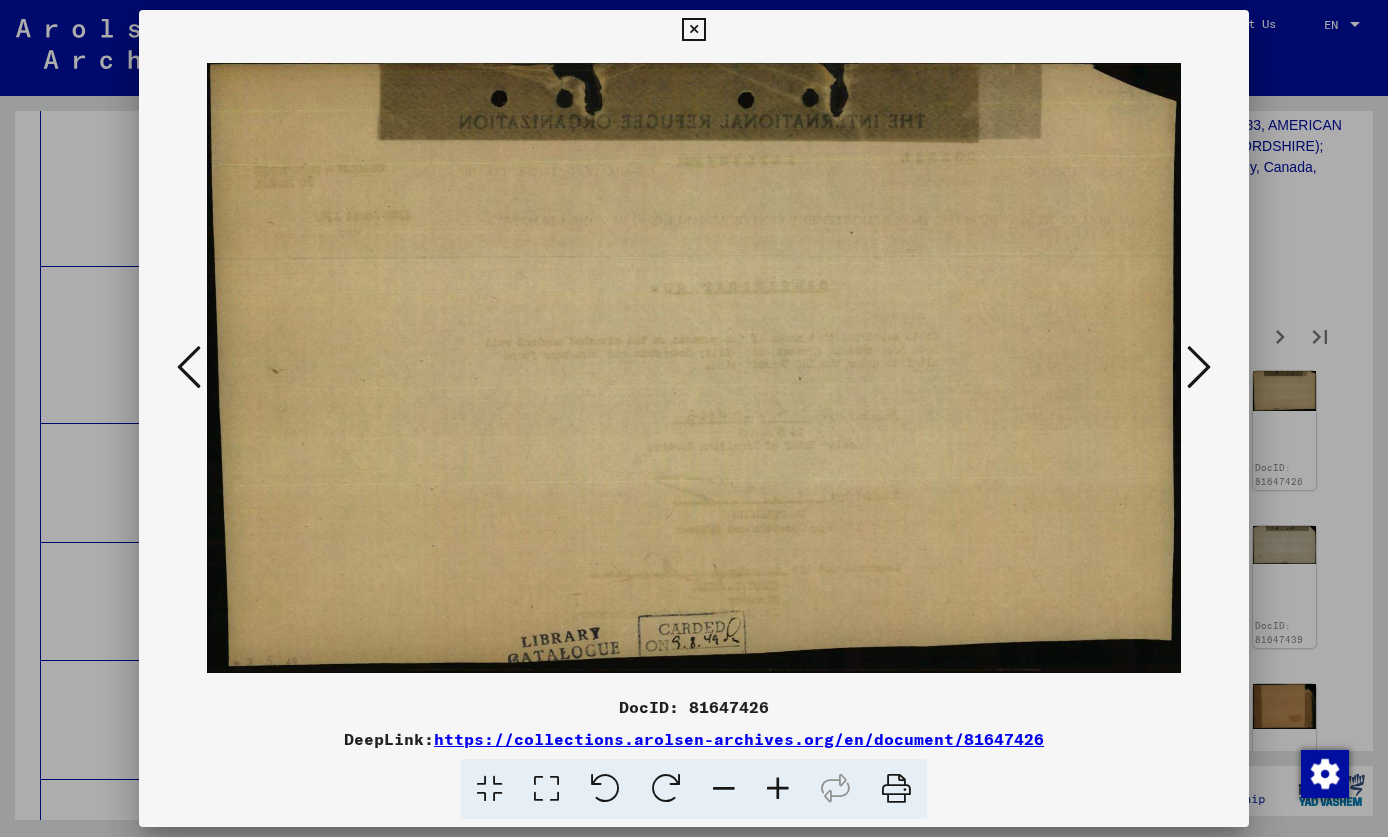 click at bounding box center [1199, 367] 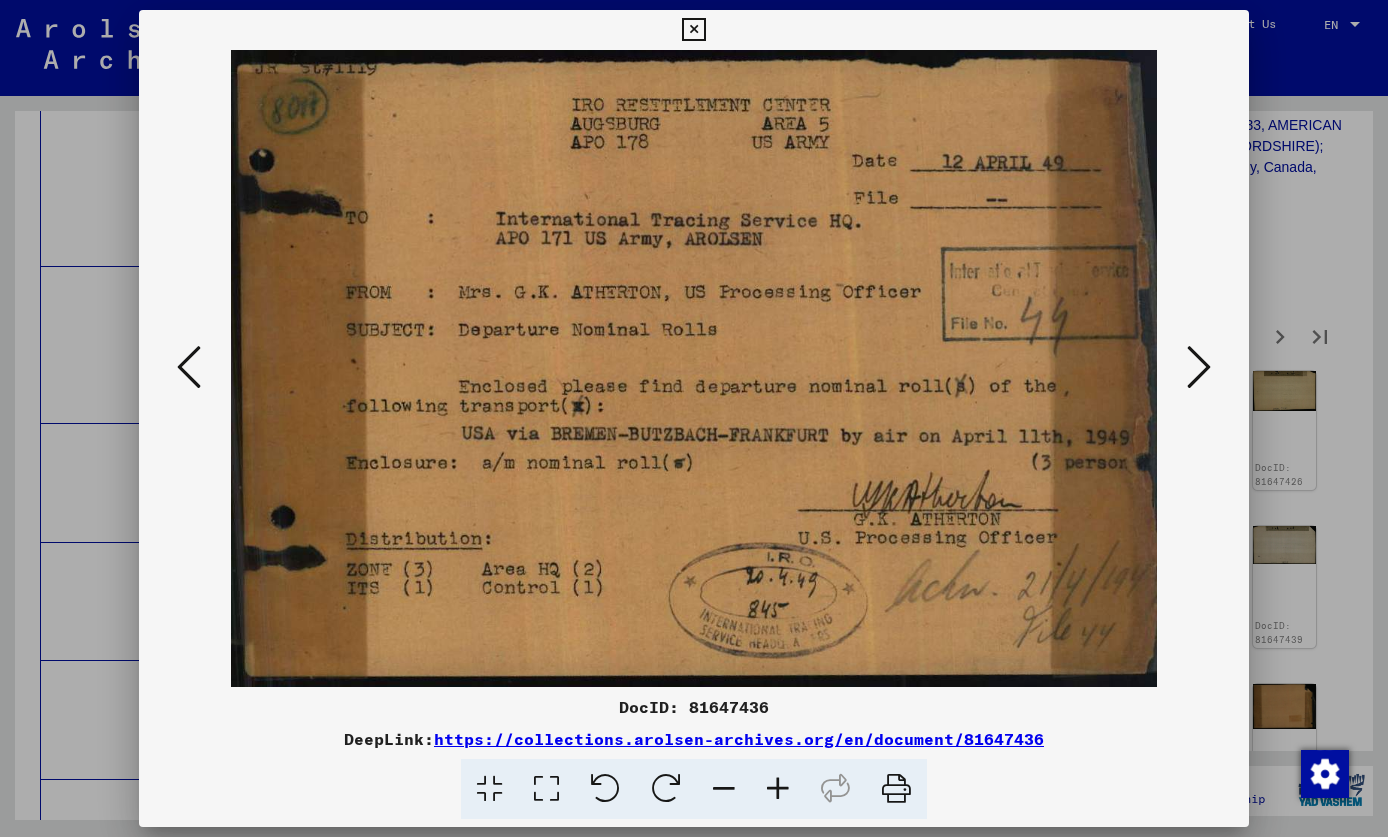 click at bounding box center (1199, 367) 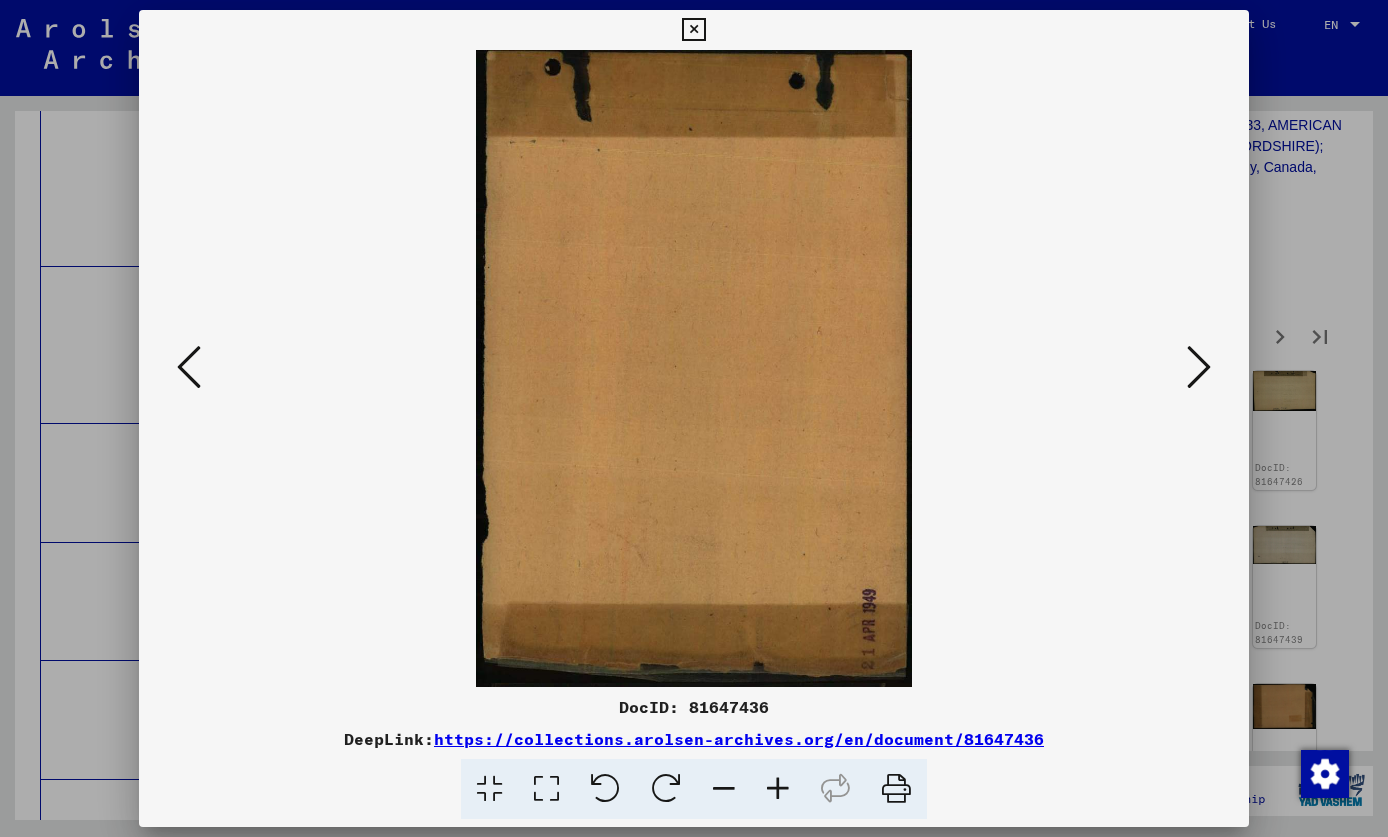 click at bounding box center (1199, 367) 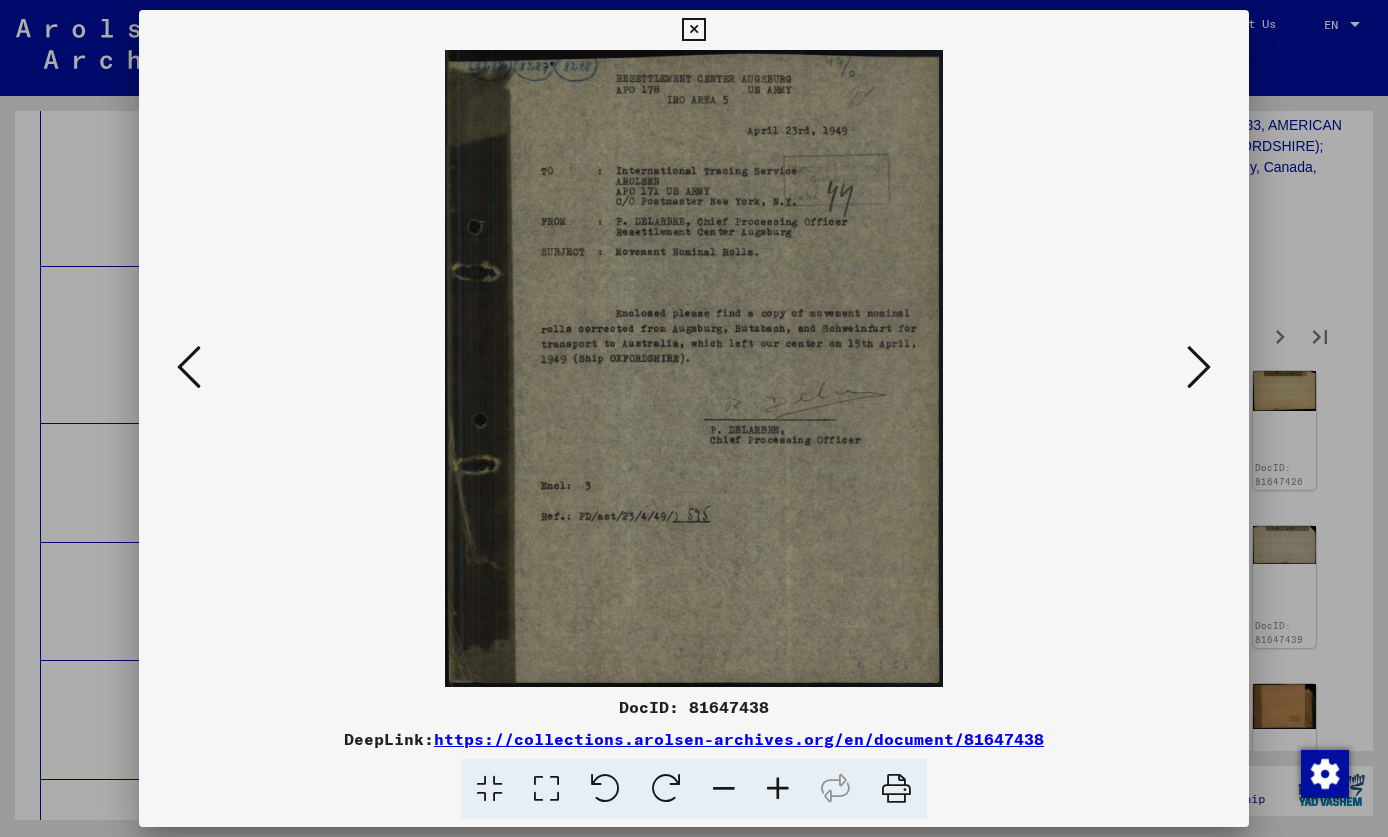click at bounding box center (1199, 367) 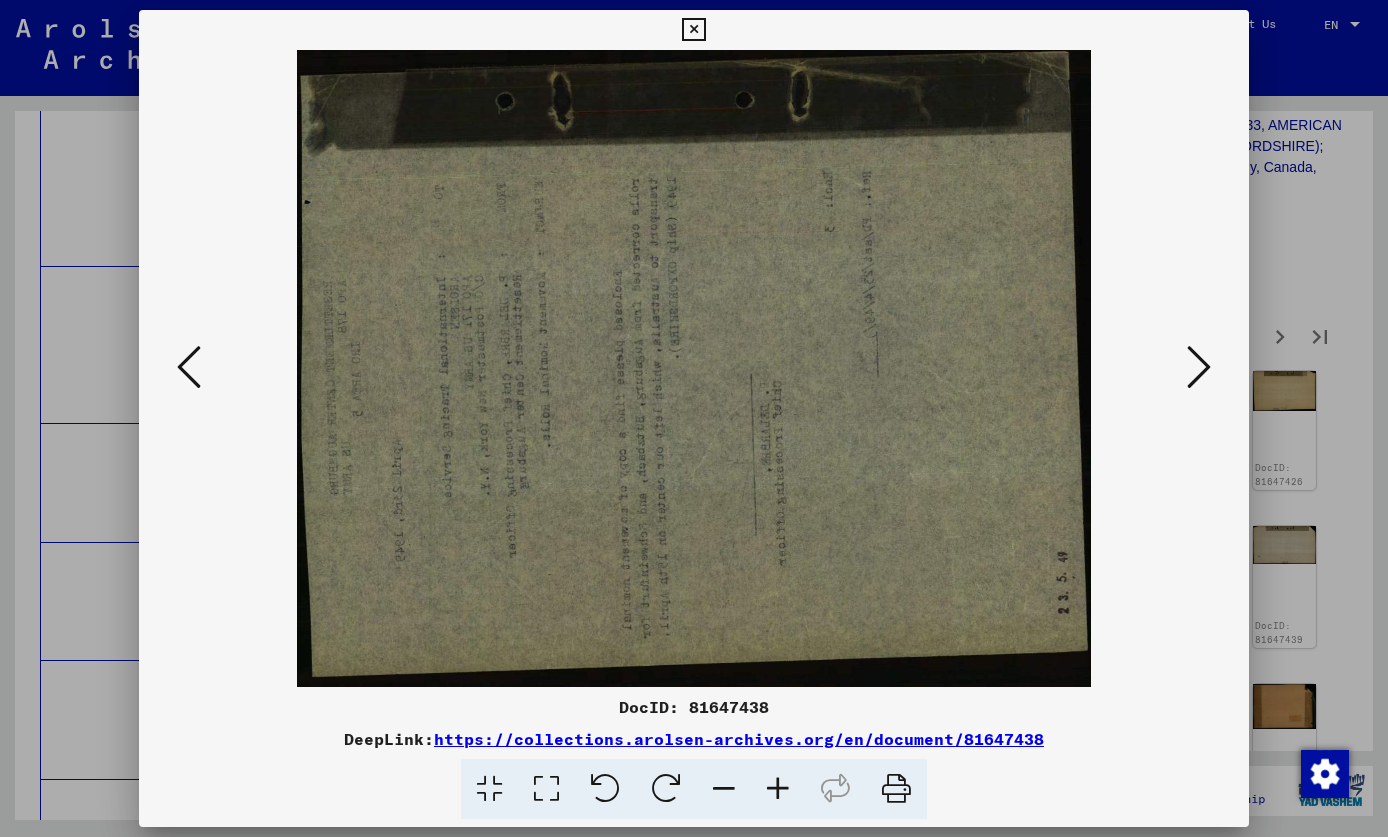 click at bounding box center (1199, 367) 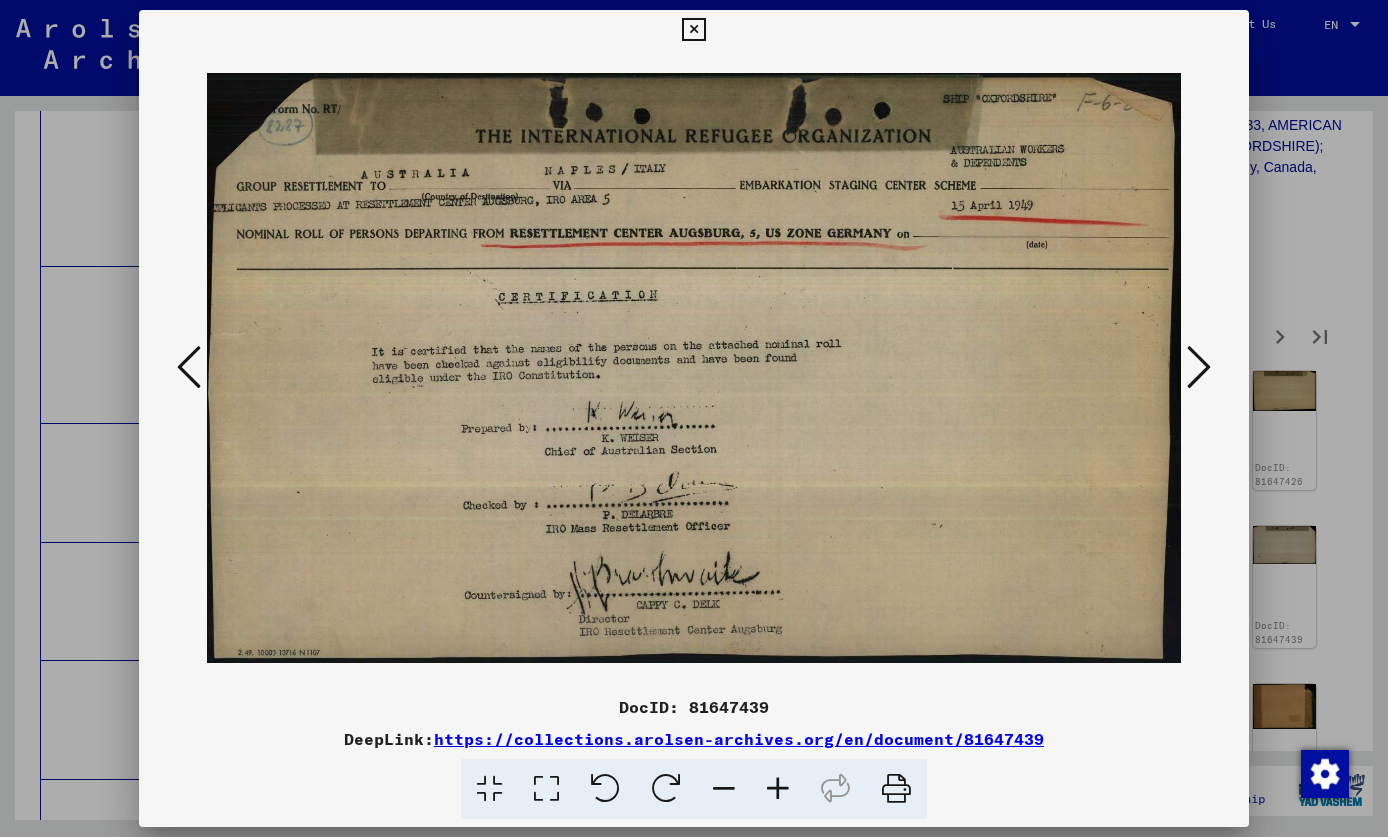 click at bounding box center [1199, 367] 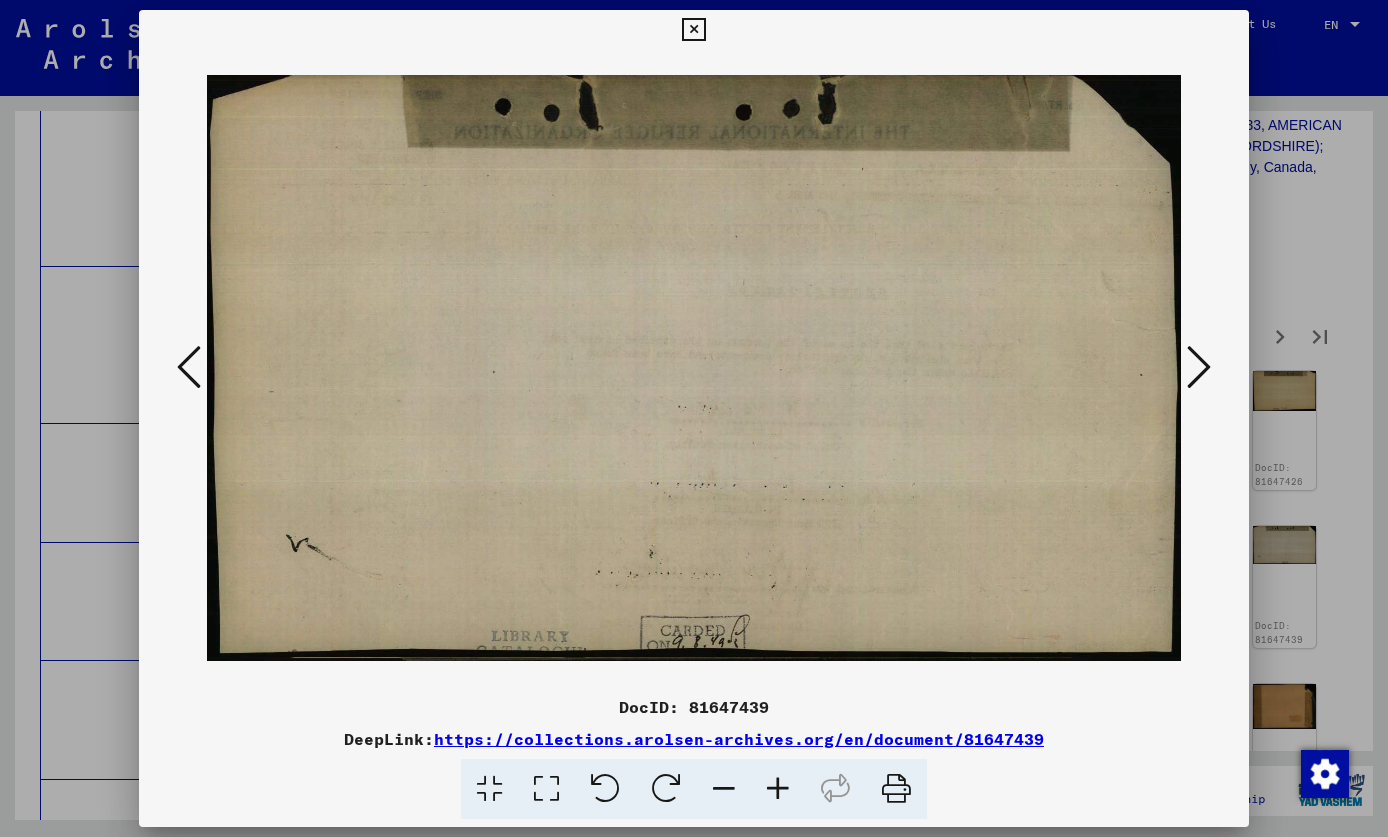 click at bounding box center [1199, 367] 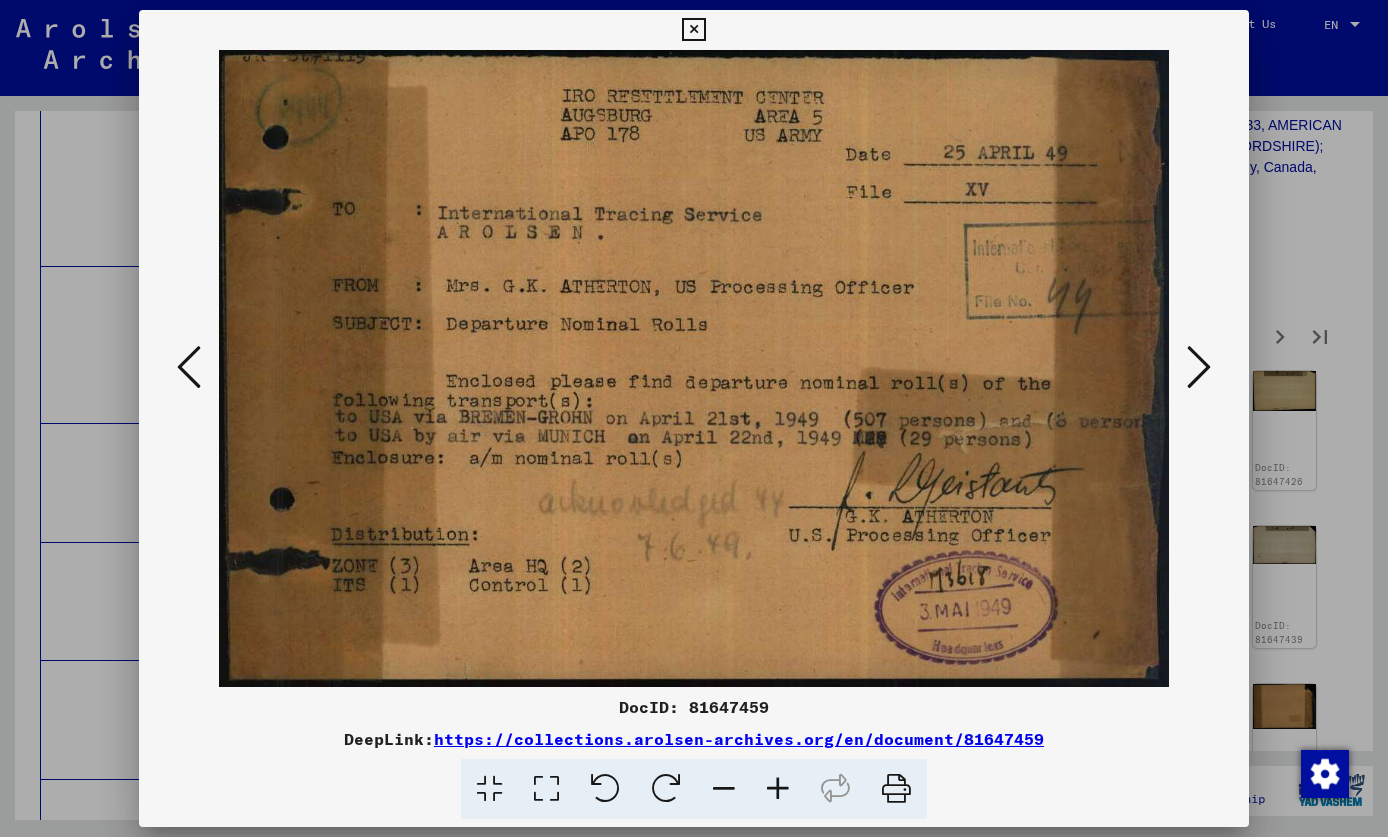 click at bounding box center (1199, 367) 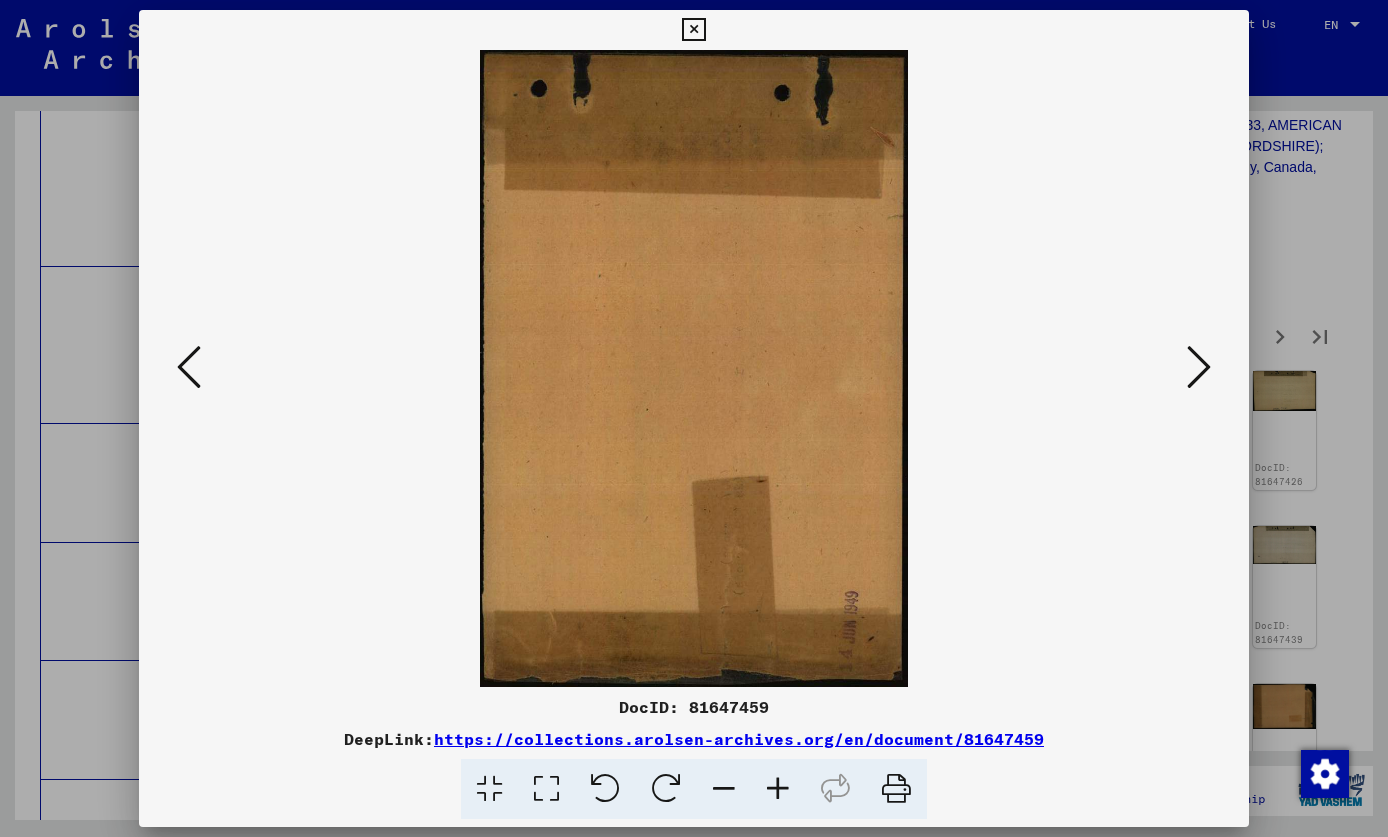 click at bounding box center (1199, 367) 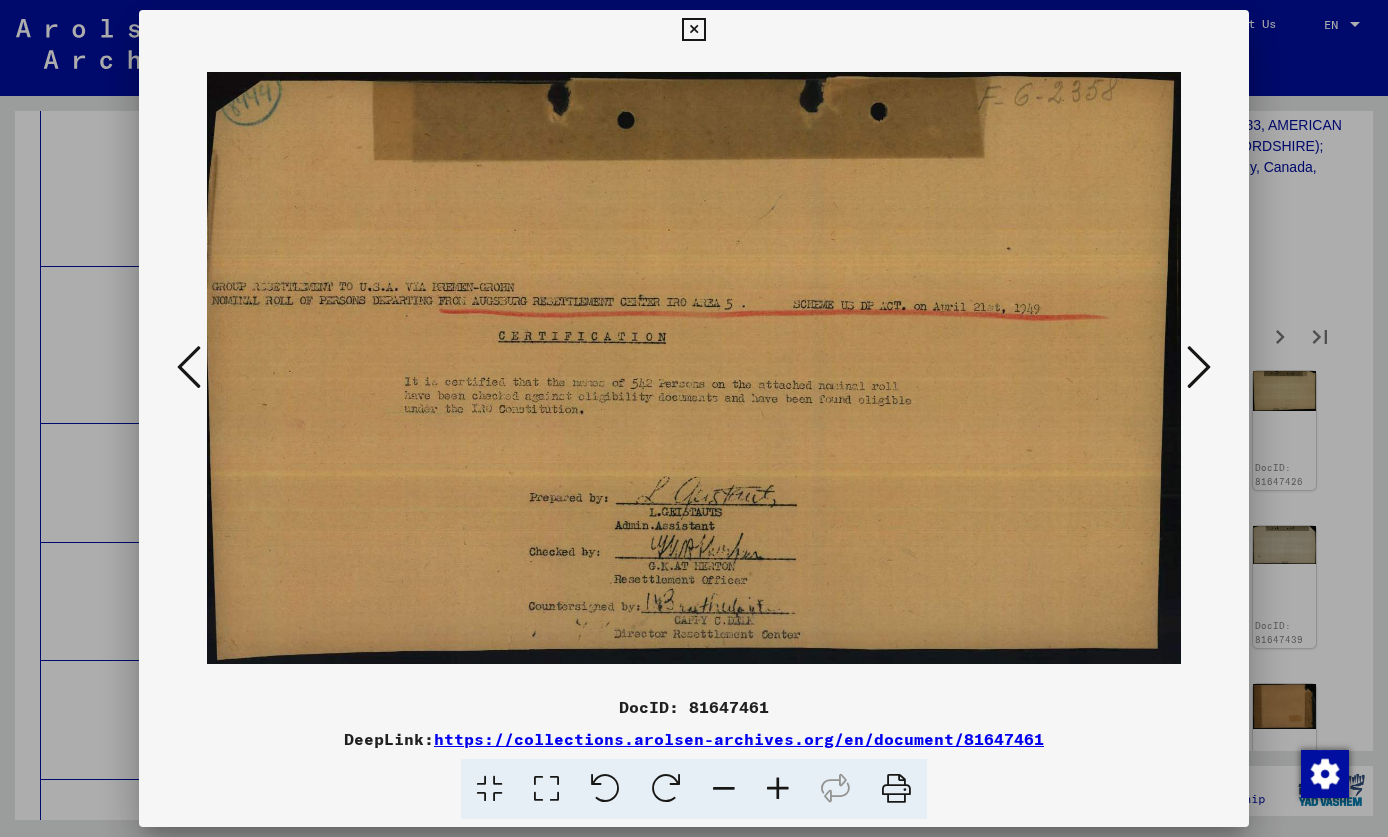 click at bounding box center [693, 30] 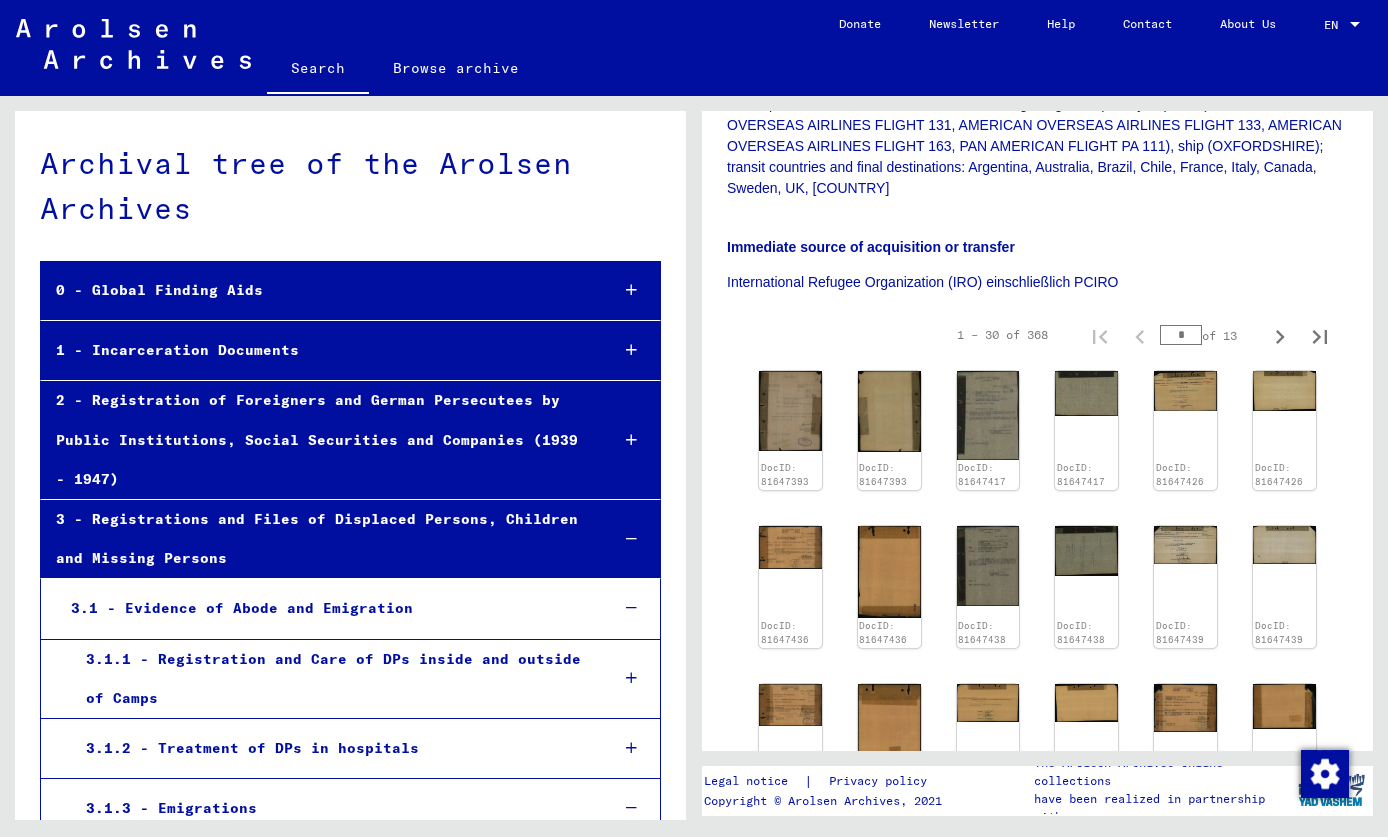 scroll, scrollTop: 0, scrollLeft: 0, axis: both 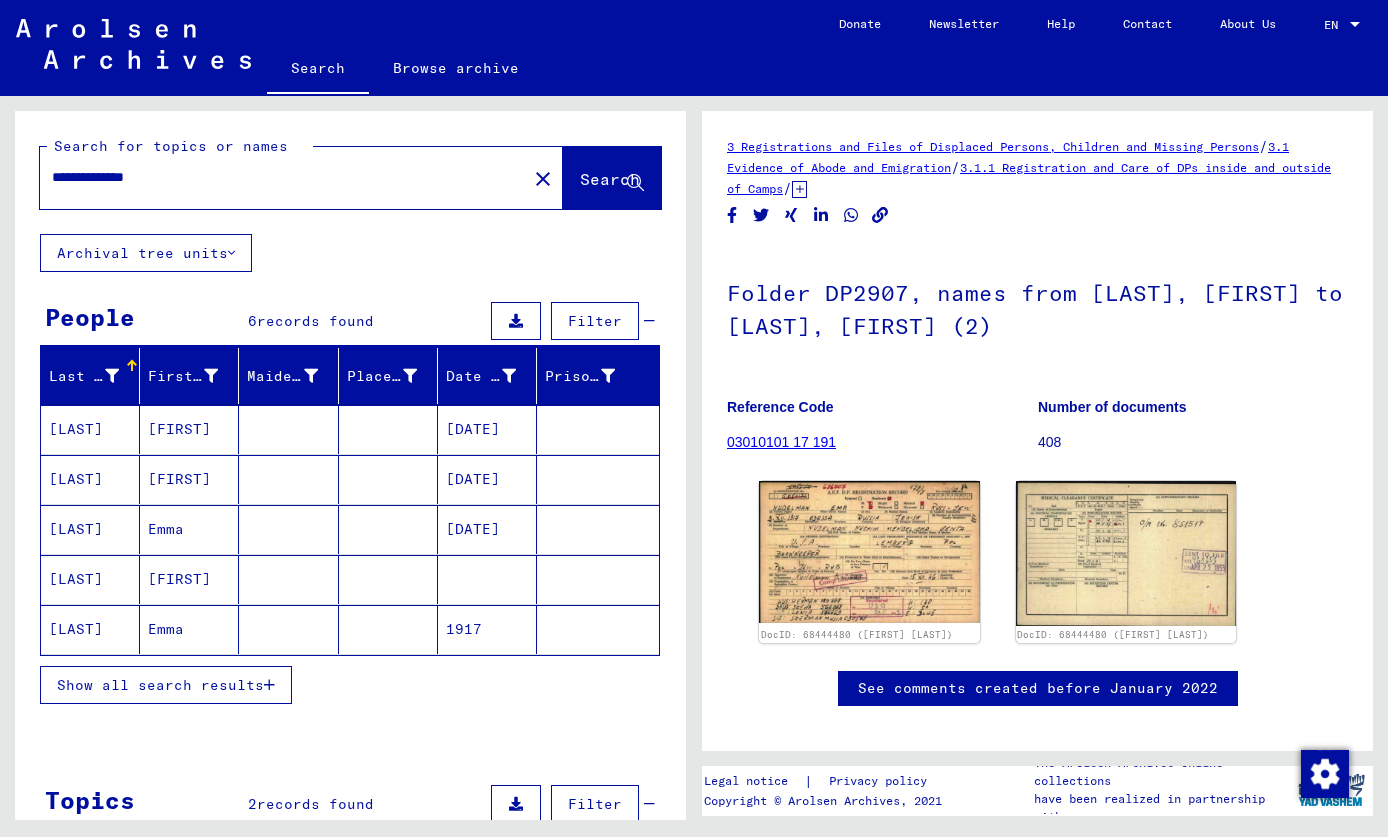 click on "[LAST]" at bounding box center (90, 429) 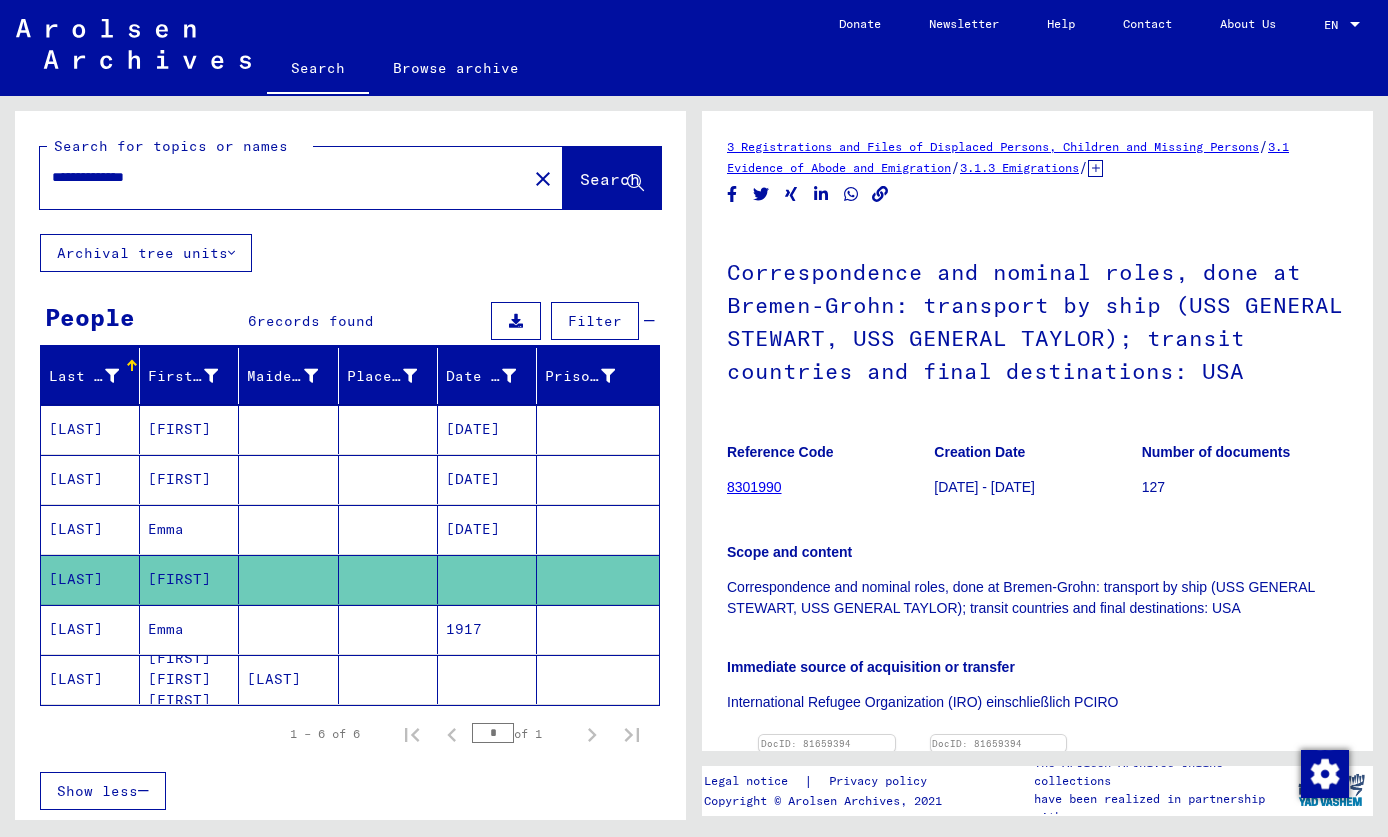 scroll, scrollTop: 0, scrollLeft: 0, axis: both 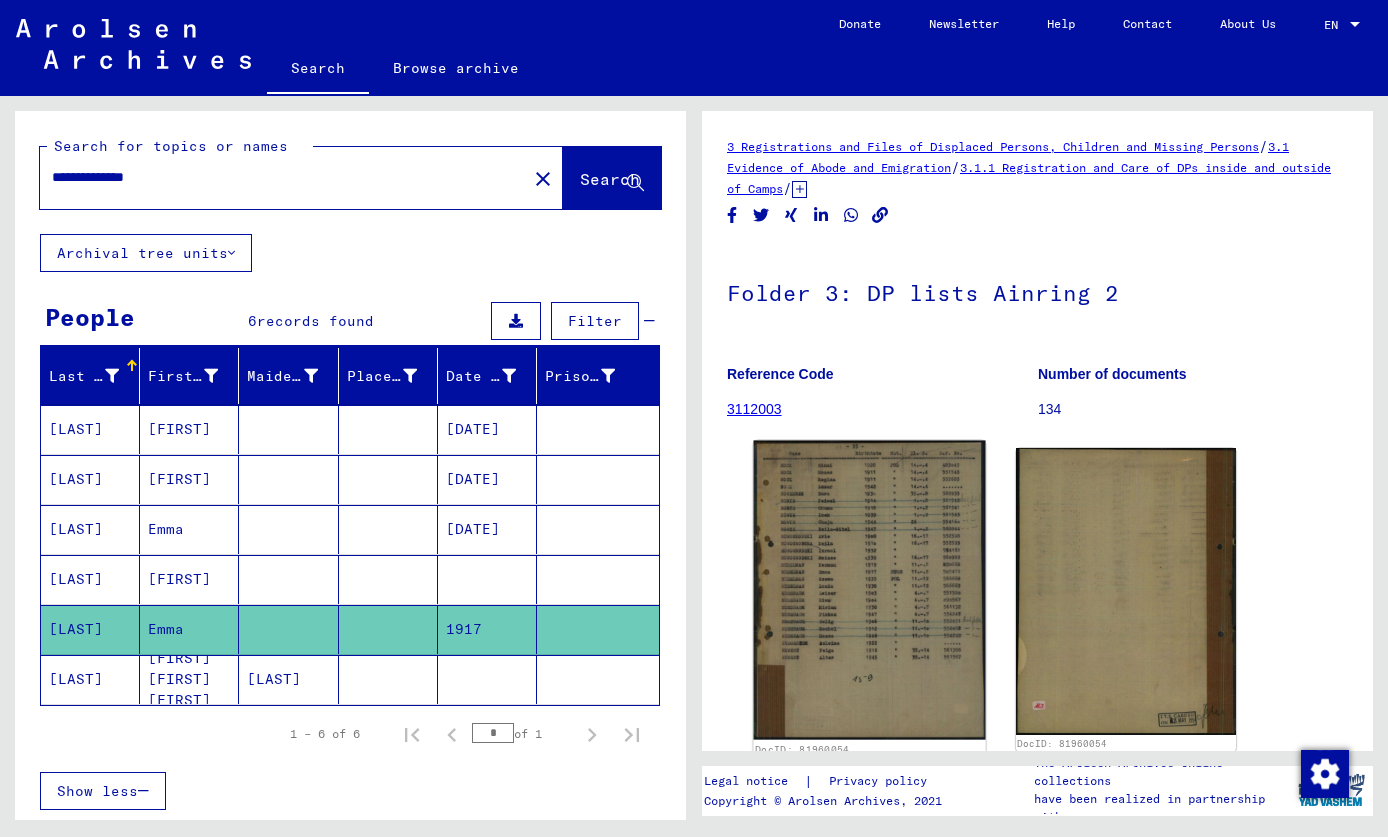 click at bounding box center [869, 590] 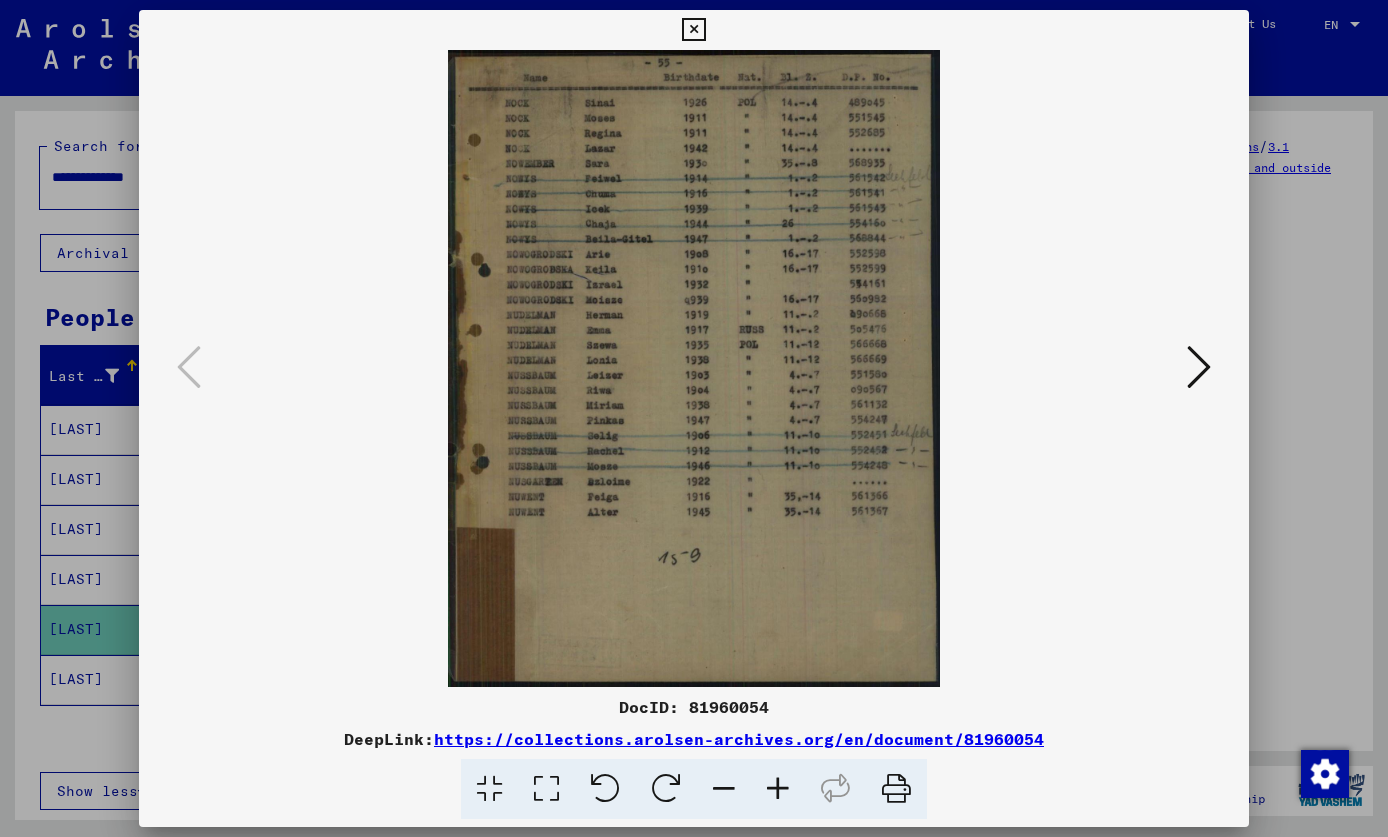 click at bounding box center (693, 30) 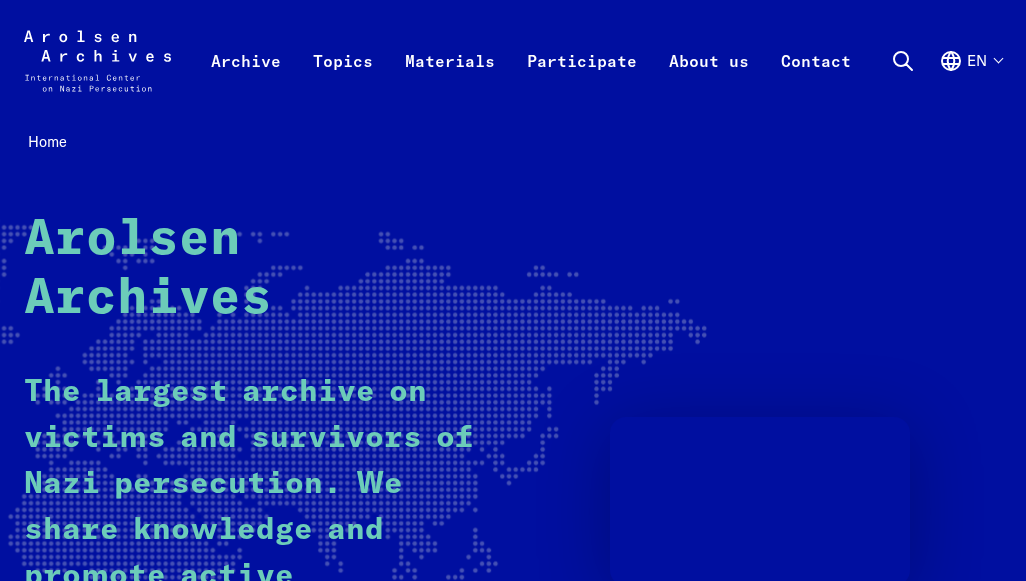 scroll, scrollTop: 408, scrollLeft: 0, axis: vertical 